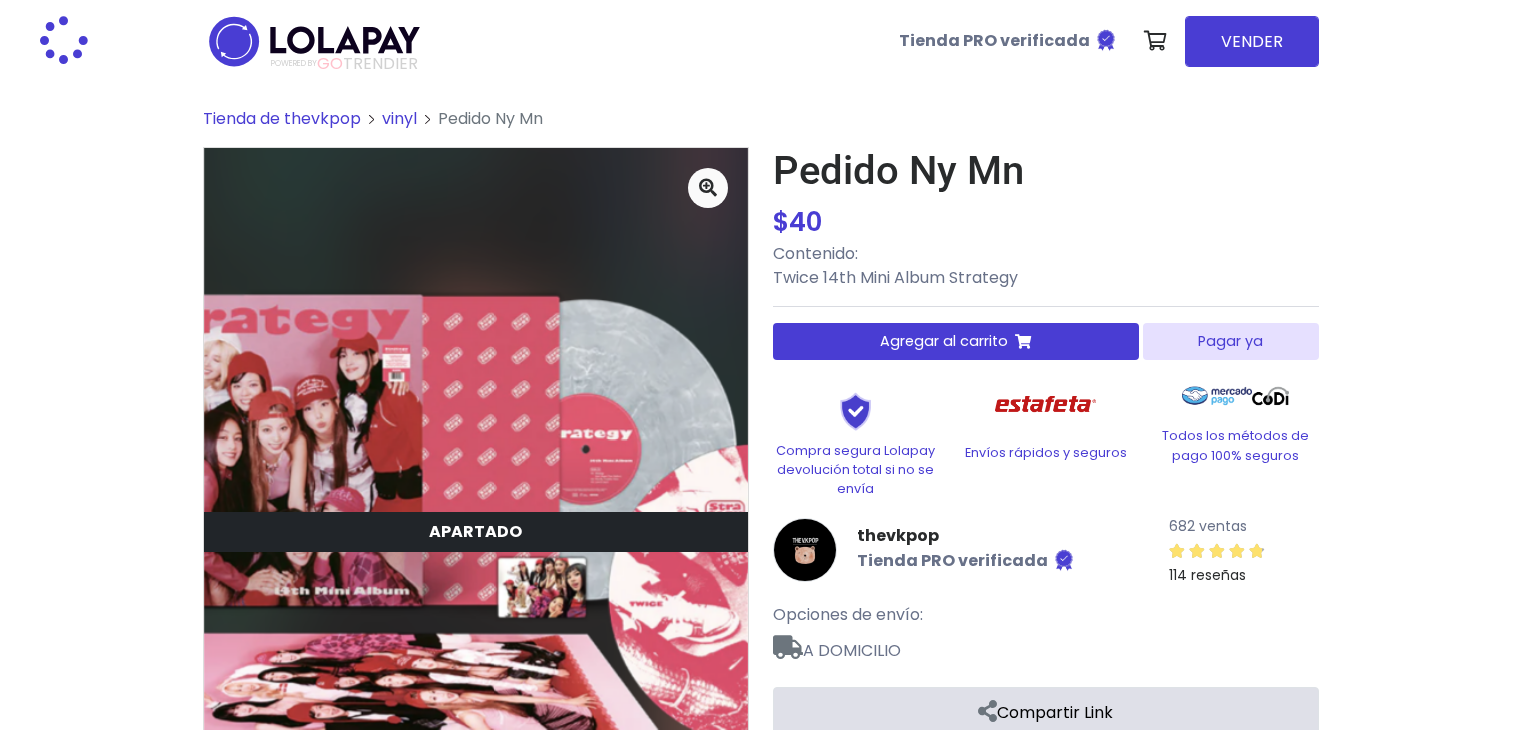 scroll, scrollTop: 0, scrollLeft: 0, axis: both 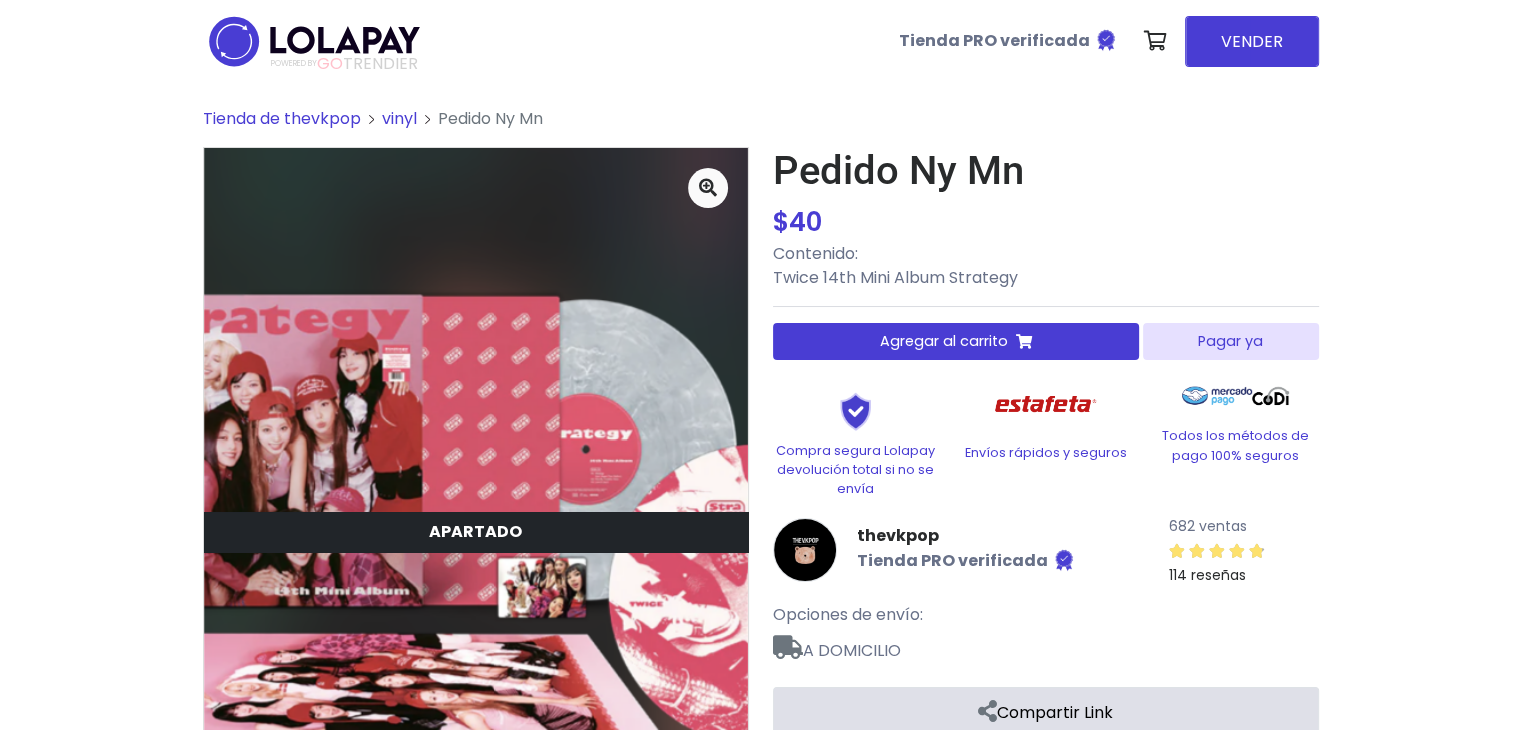 click on "Agregar al carrito" at bounding box center [944, 341] 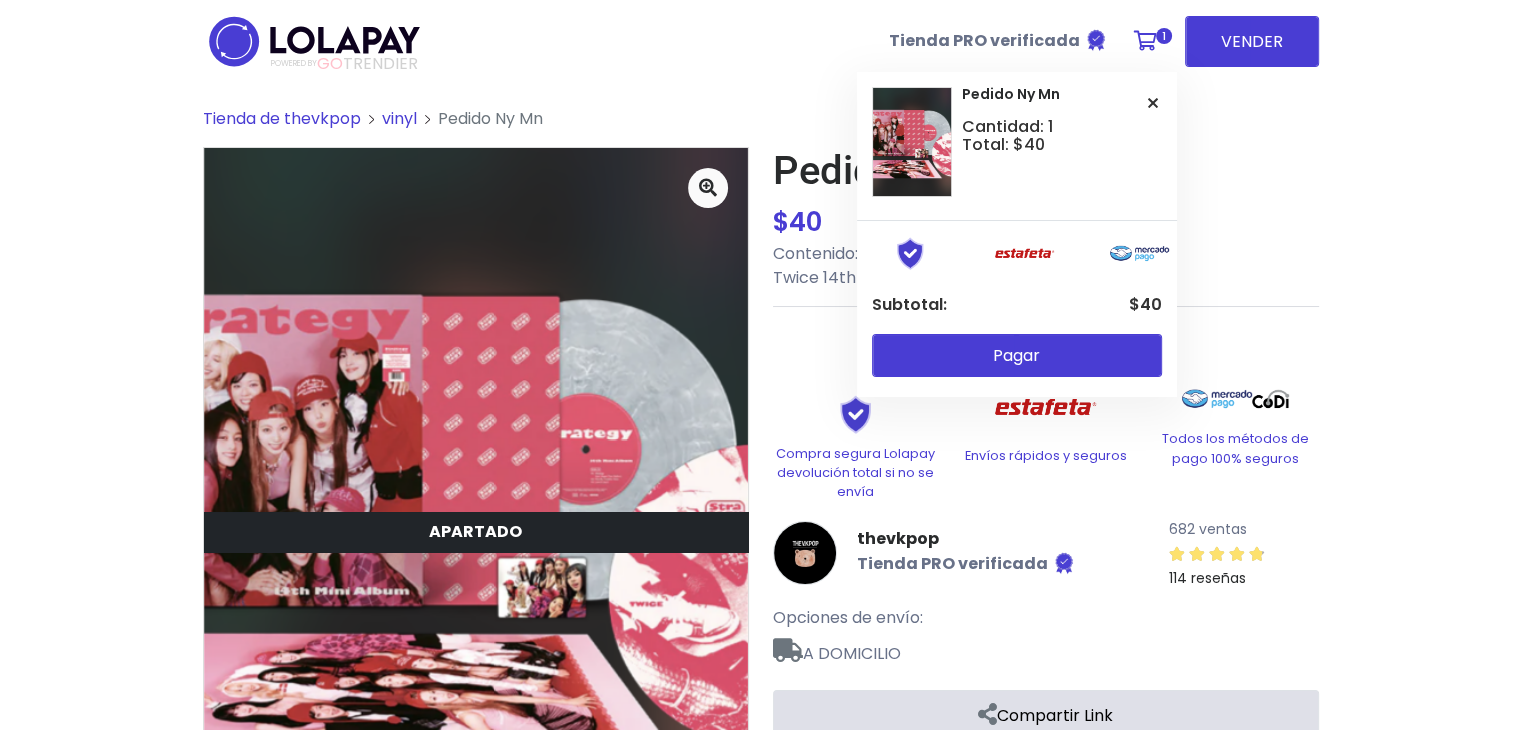 click on "1" at bounding box center (1150, 41) 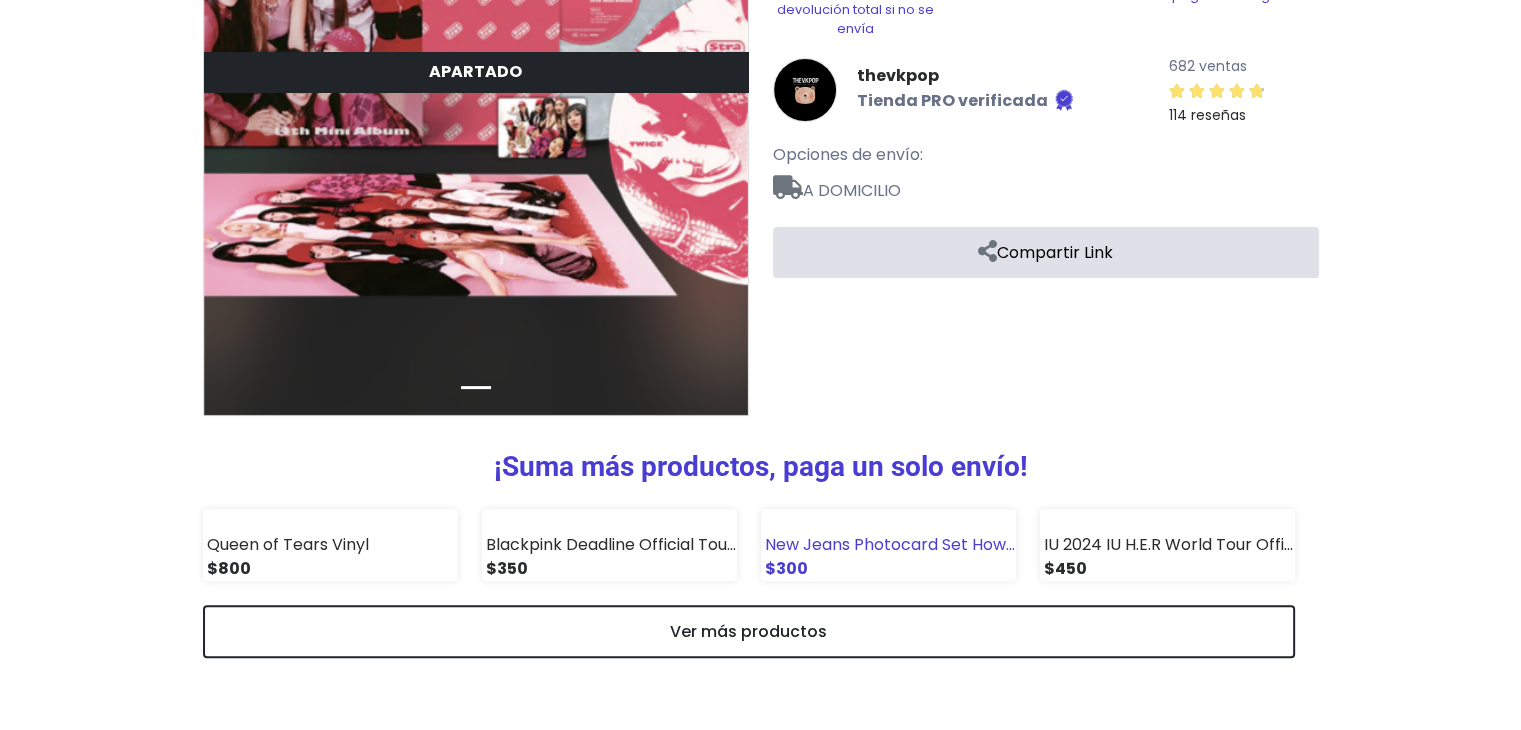 scroll, scrollTop: 788, scrollLeft: 0, axis: vertical 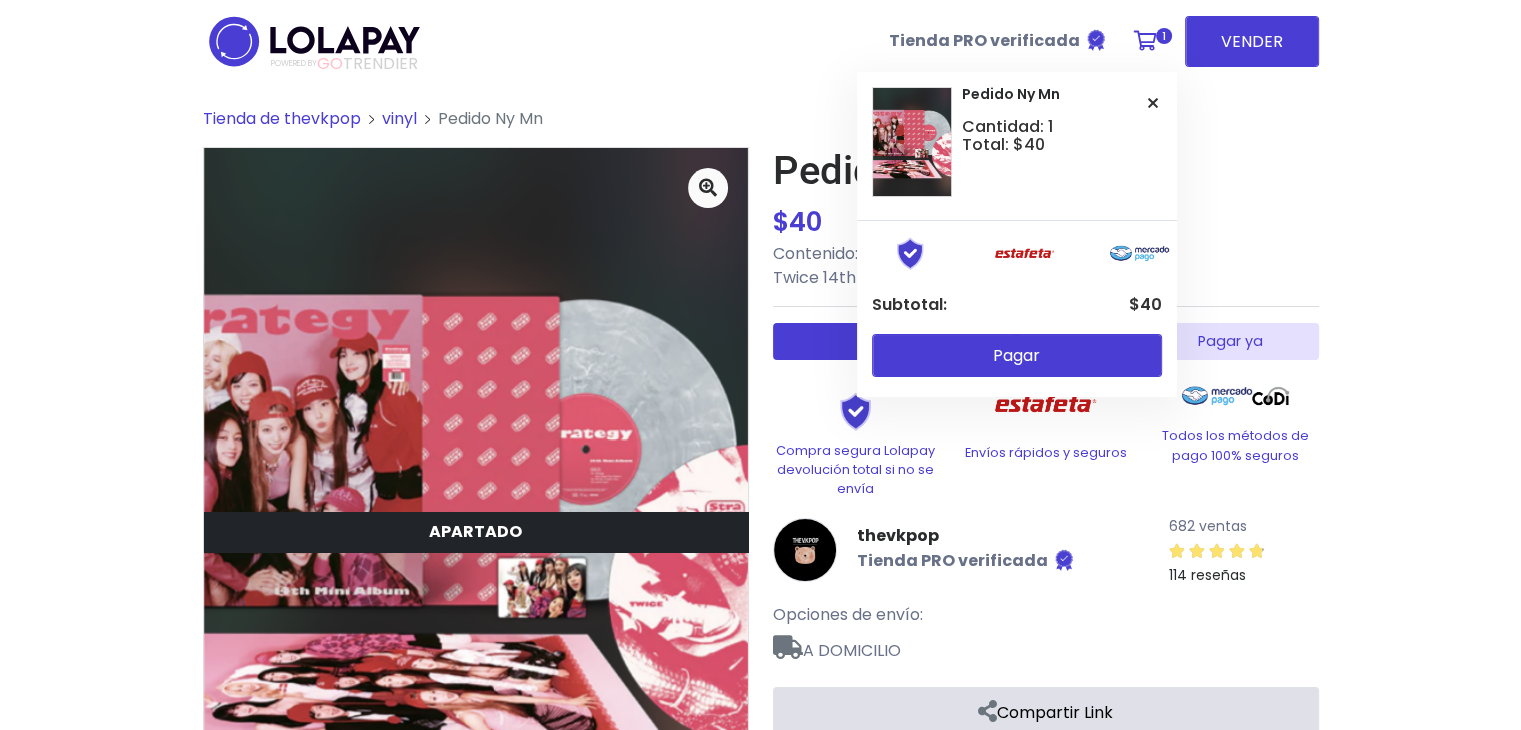 click at bounding box center (1145, 41) 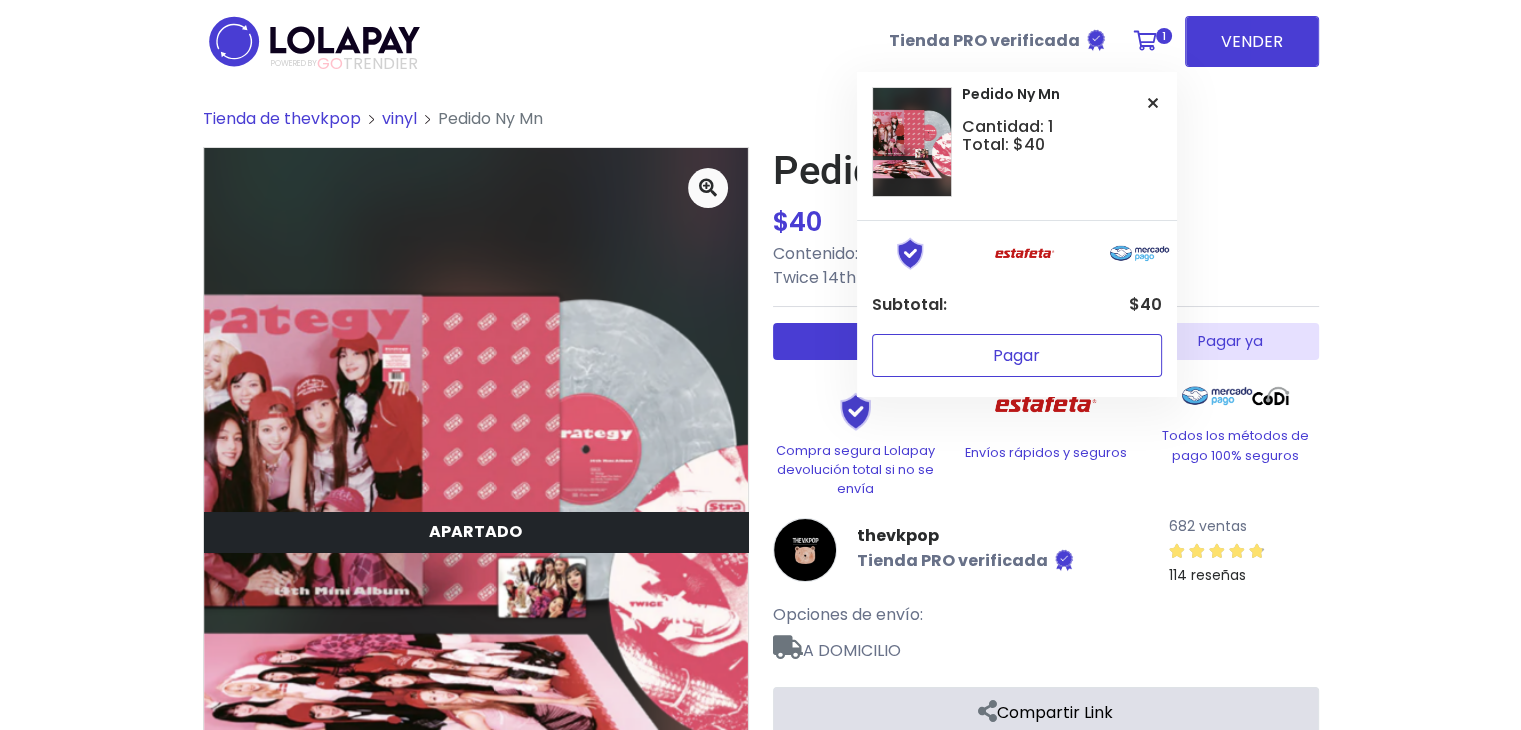 click on "Pagar" at bounding box center [1017, 355] 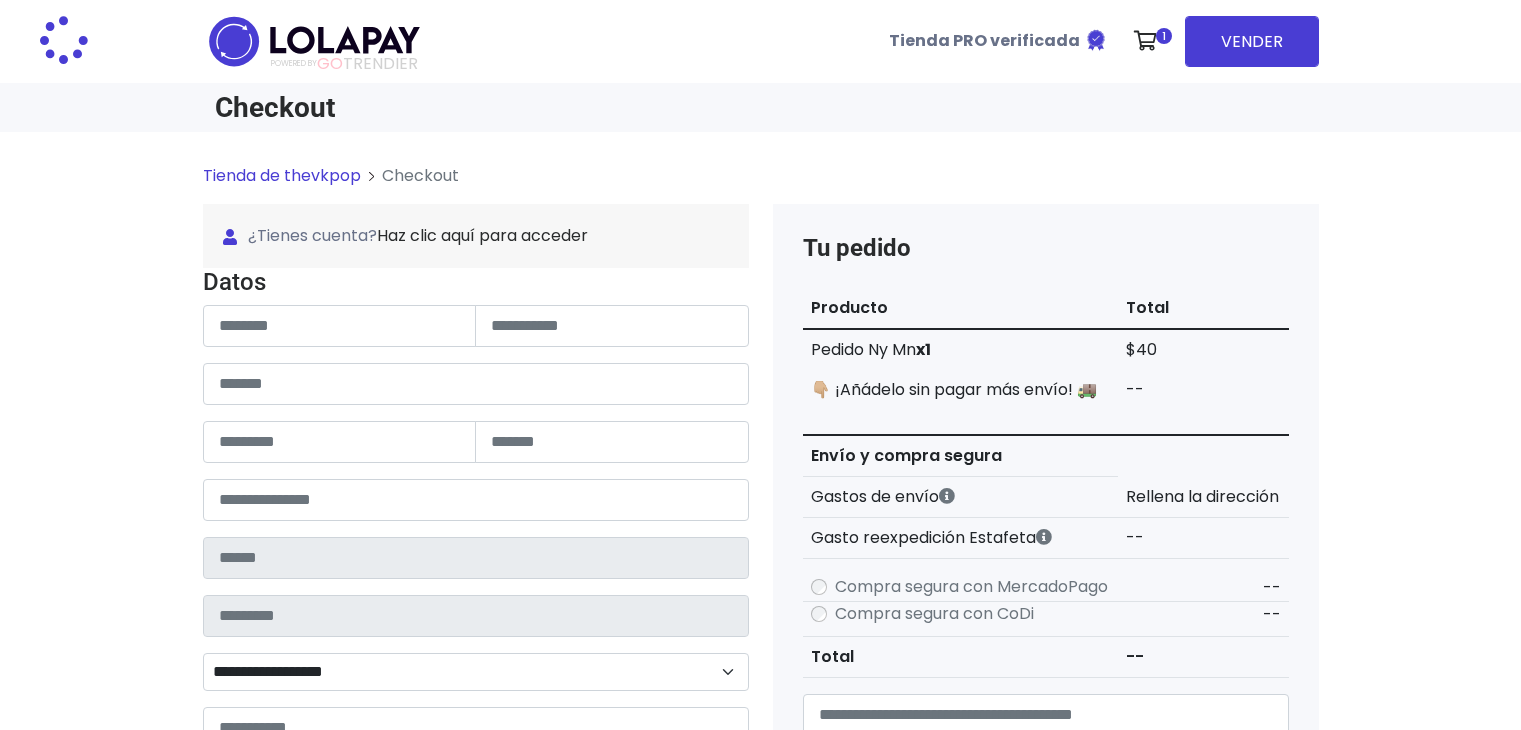scroll, scrollTop: 0, scrollLeft: 0, axis: both 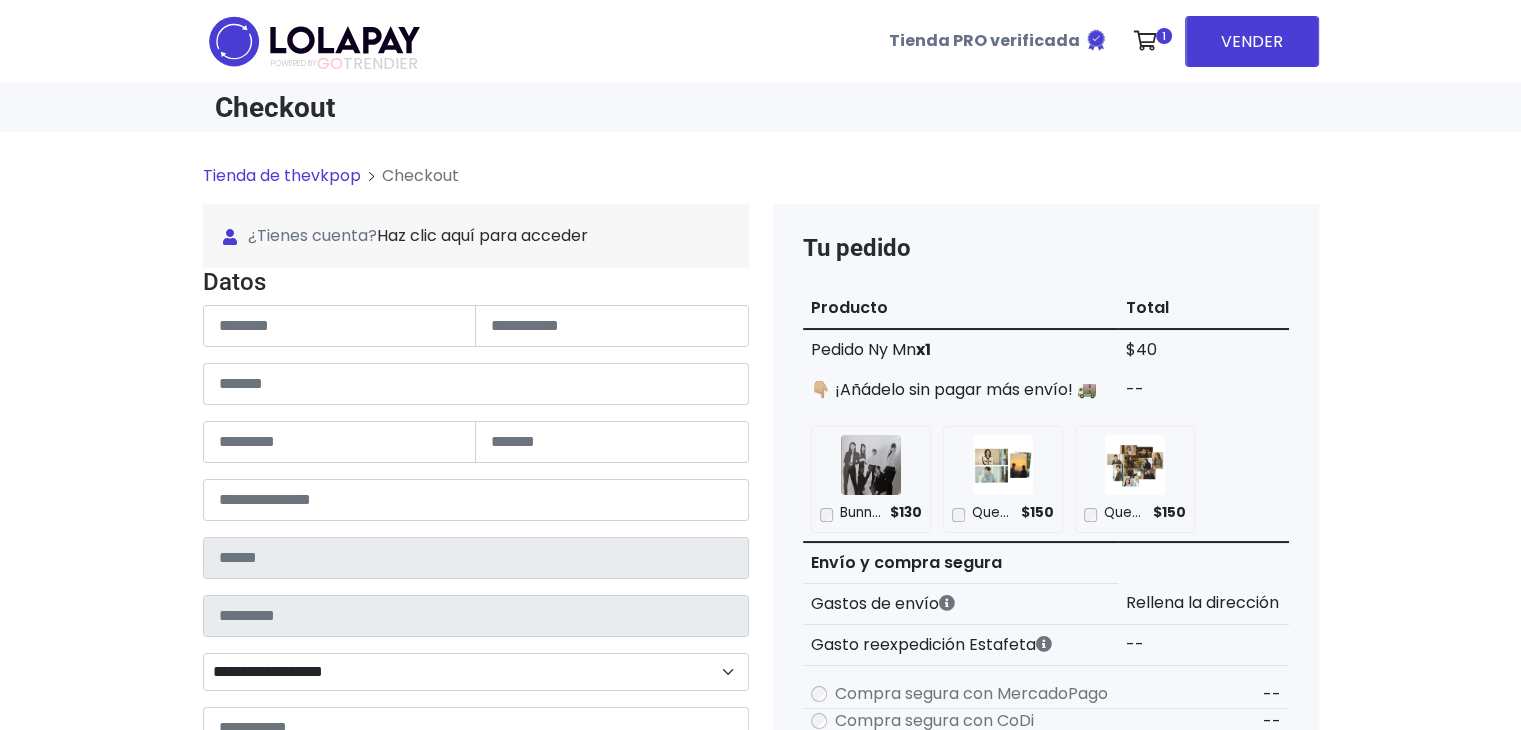 drag, startPoint x: 248, startPoint y: 348, endPoint x: 262, endPoint y: 329, distance: 23.600847 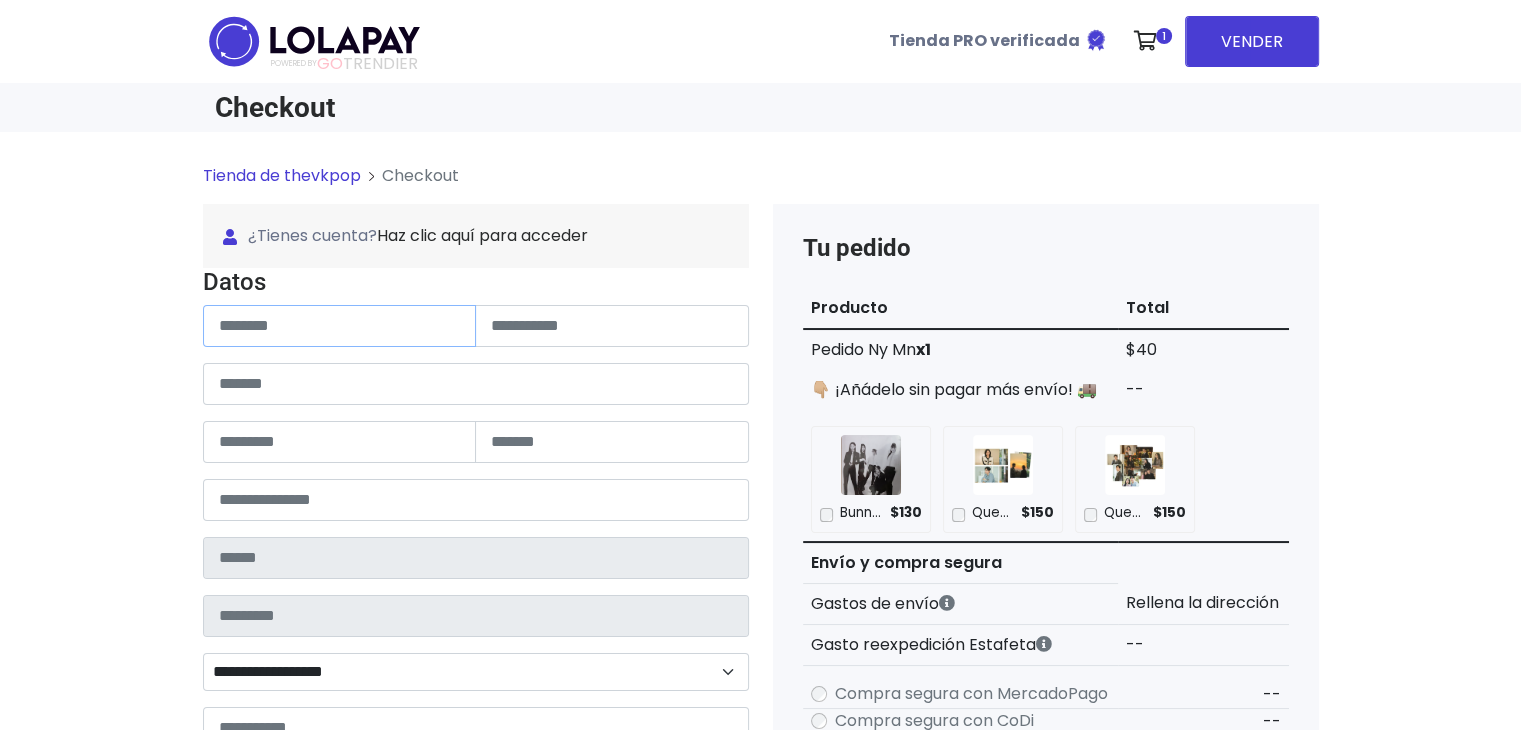 click at bounding box center [340, 326] 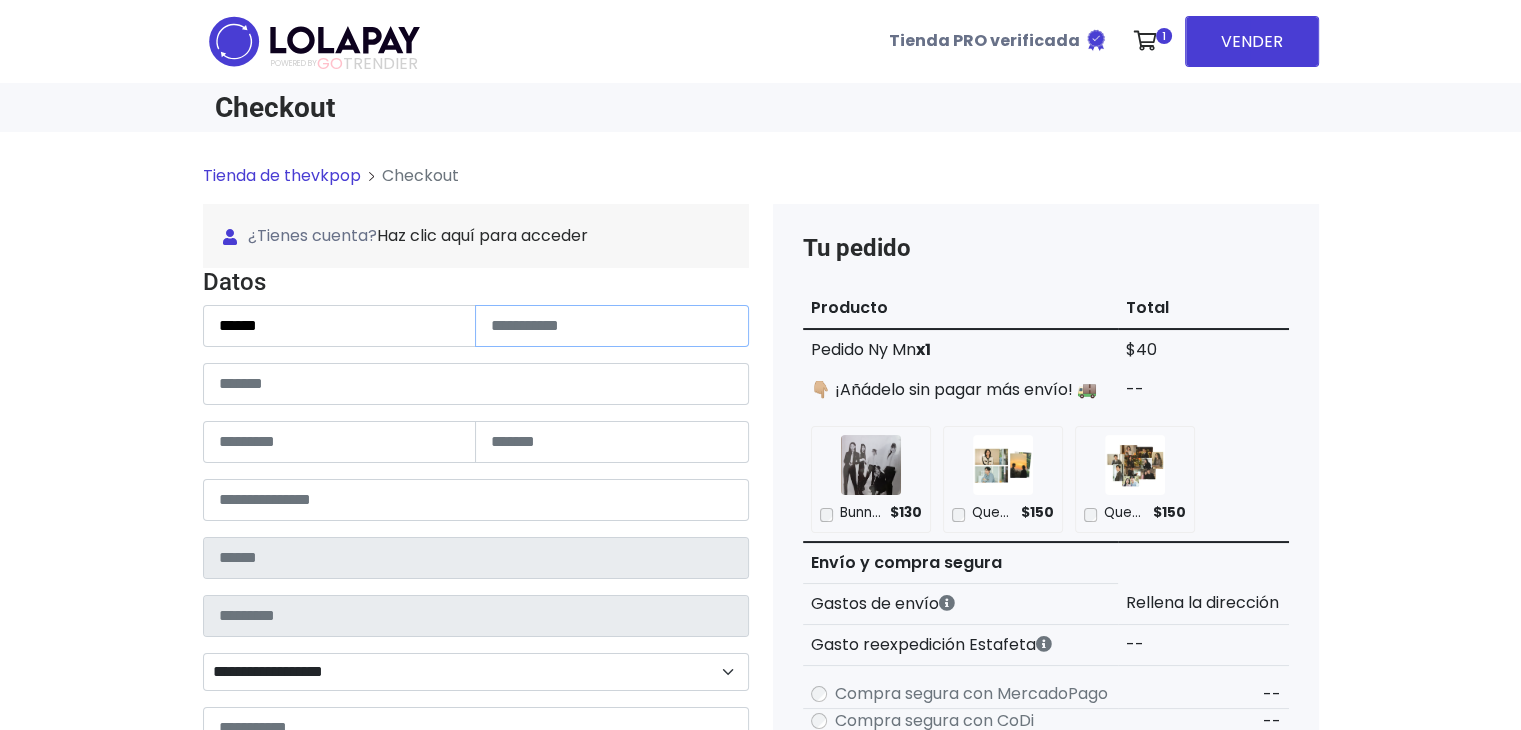 type on "*******" 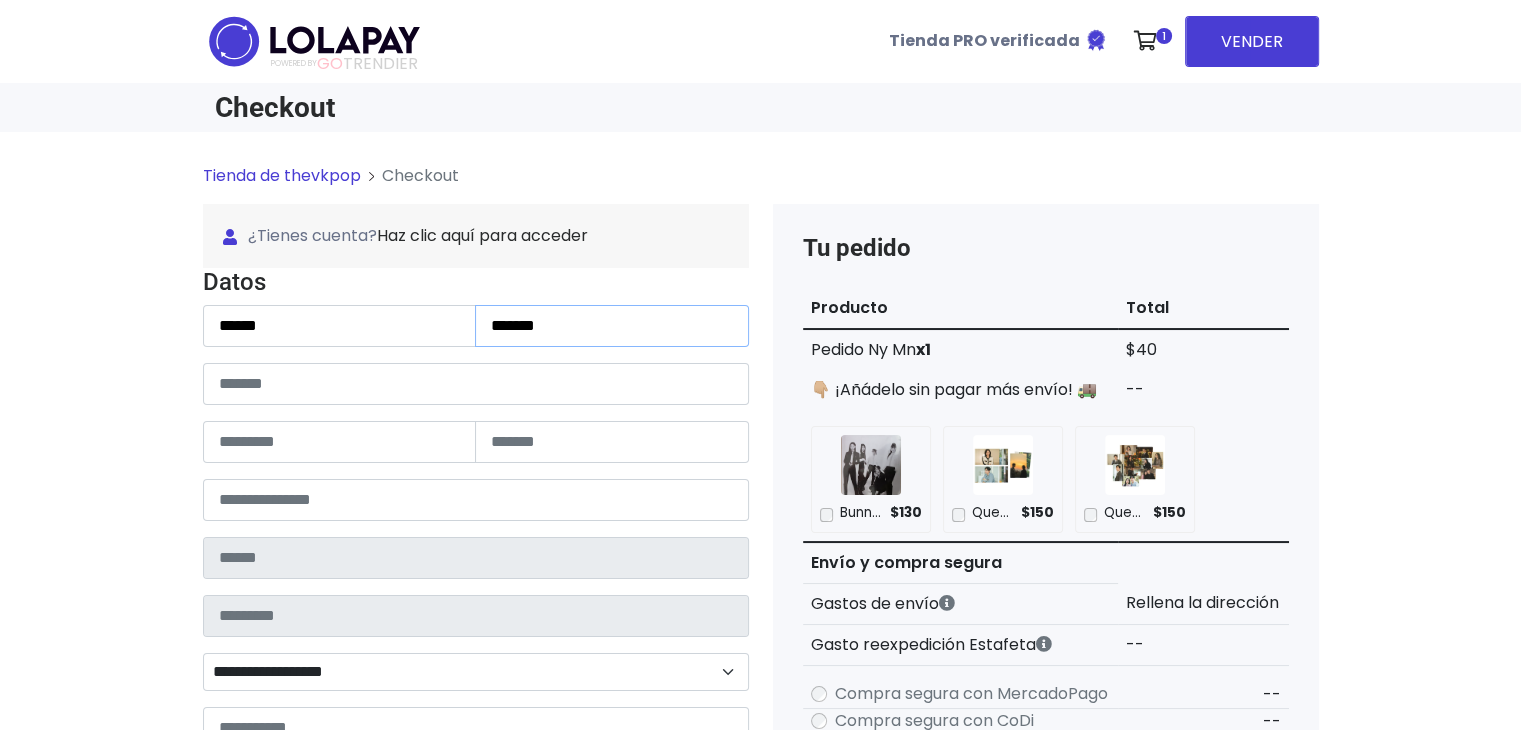 type on "**********" 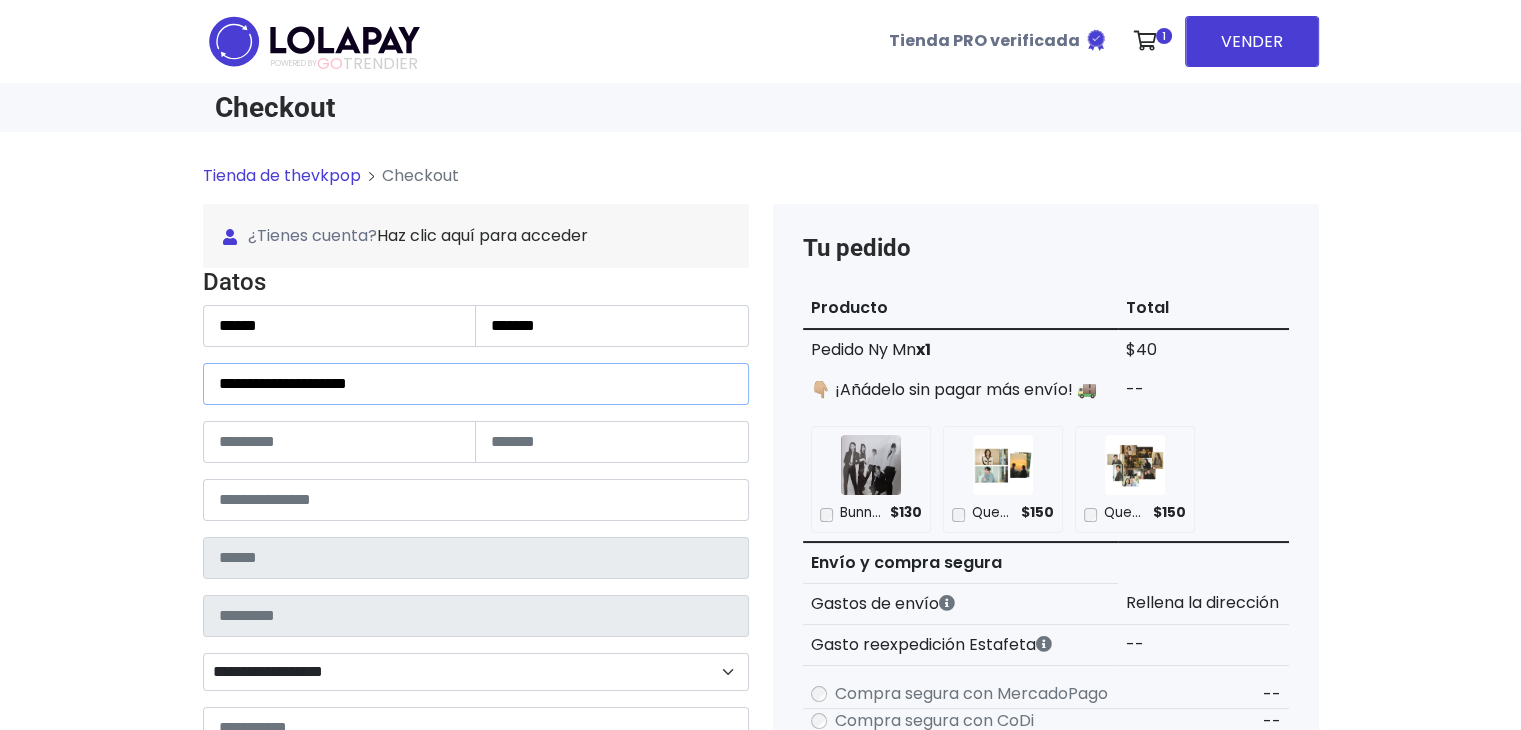 type on "**" 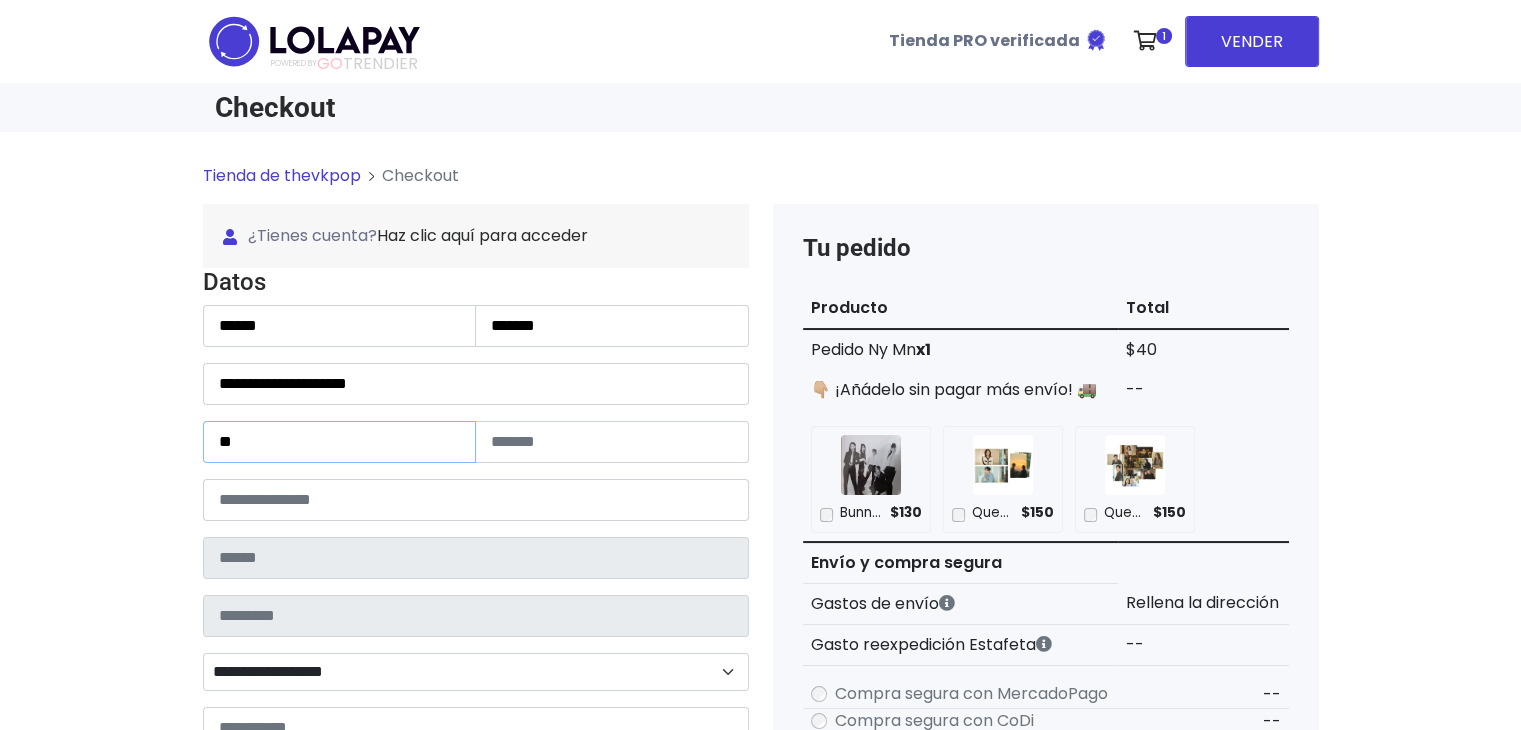 type on "**" 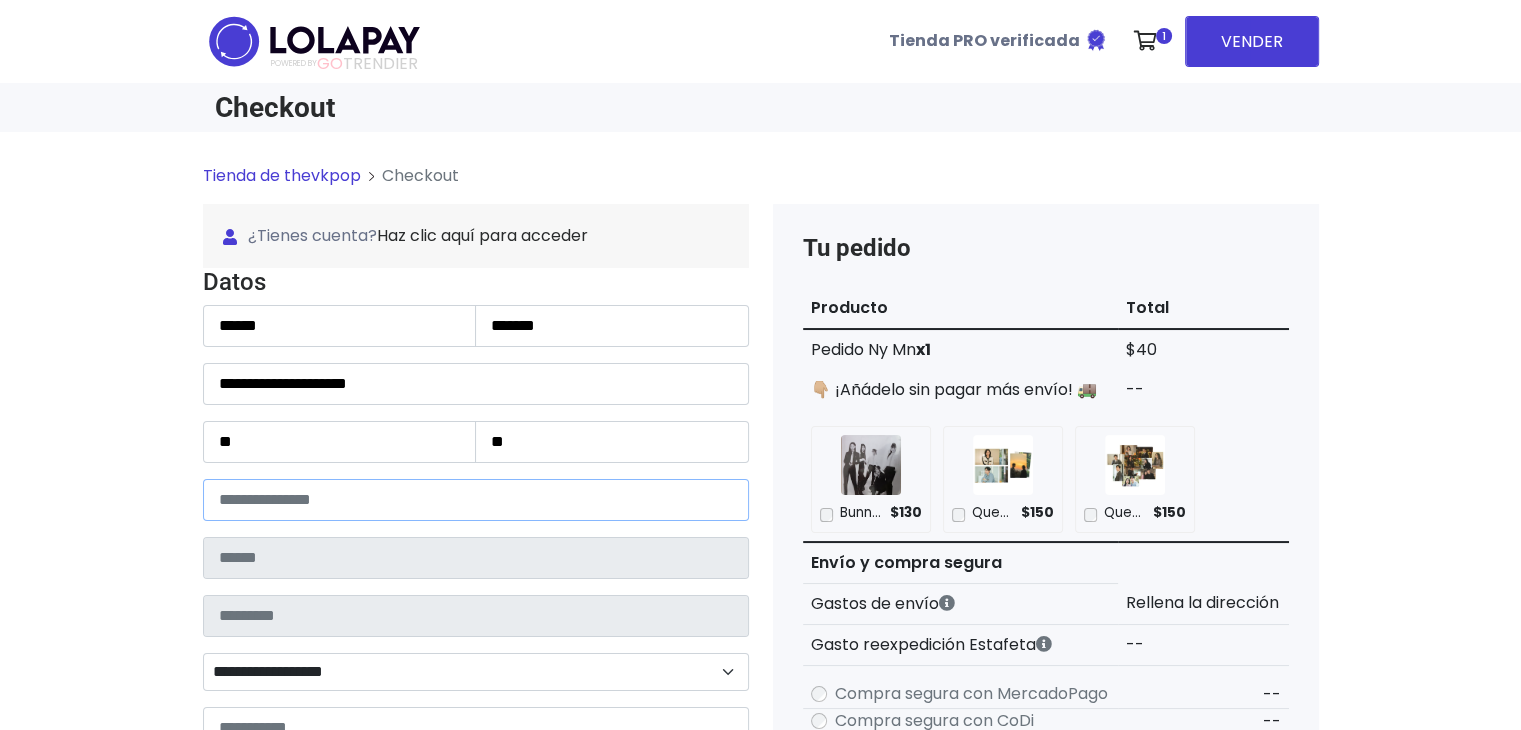 type on "*****" 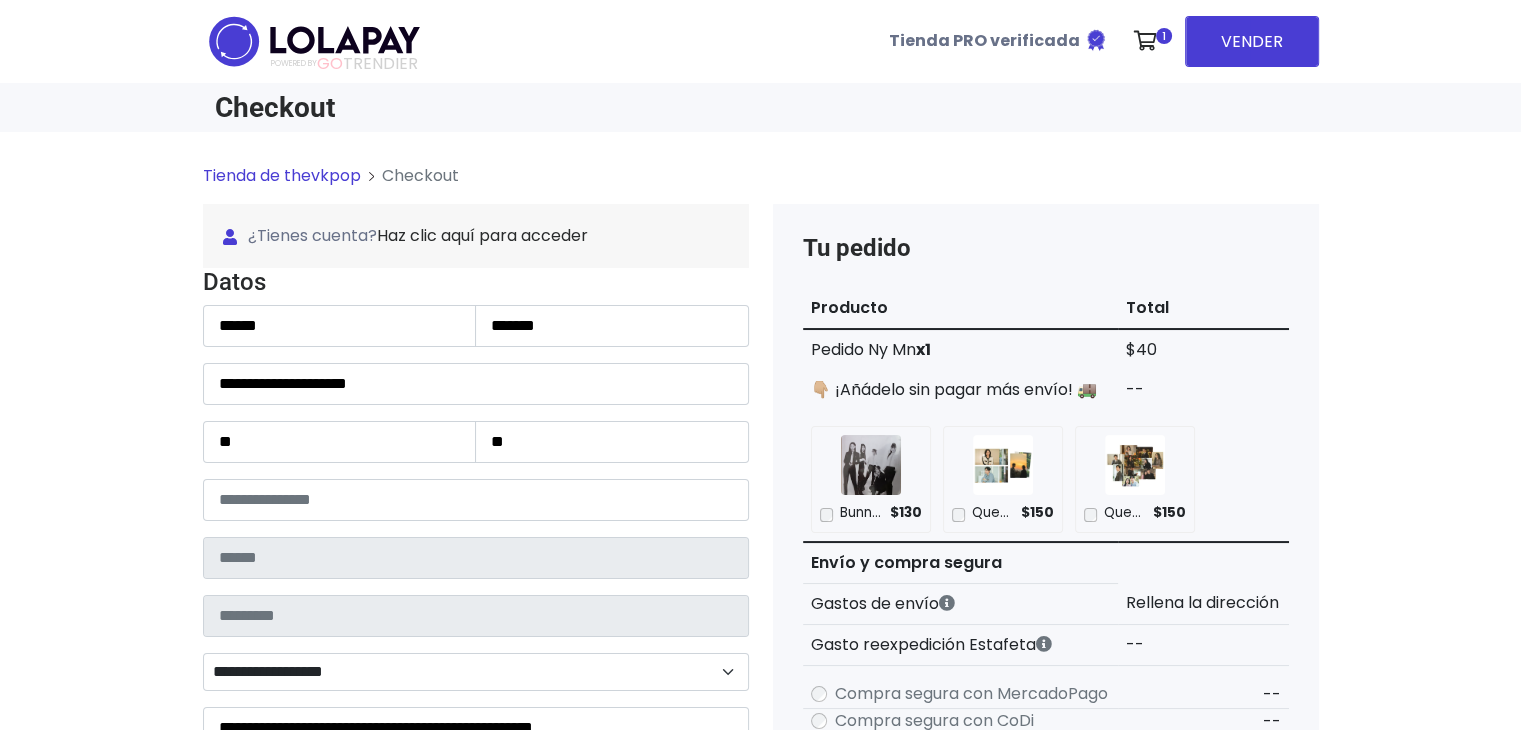 type on "**********" 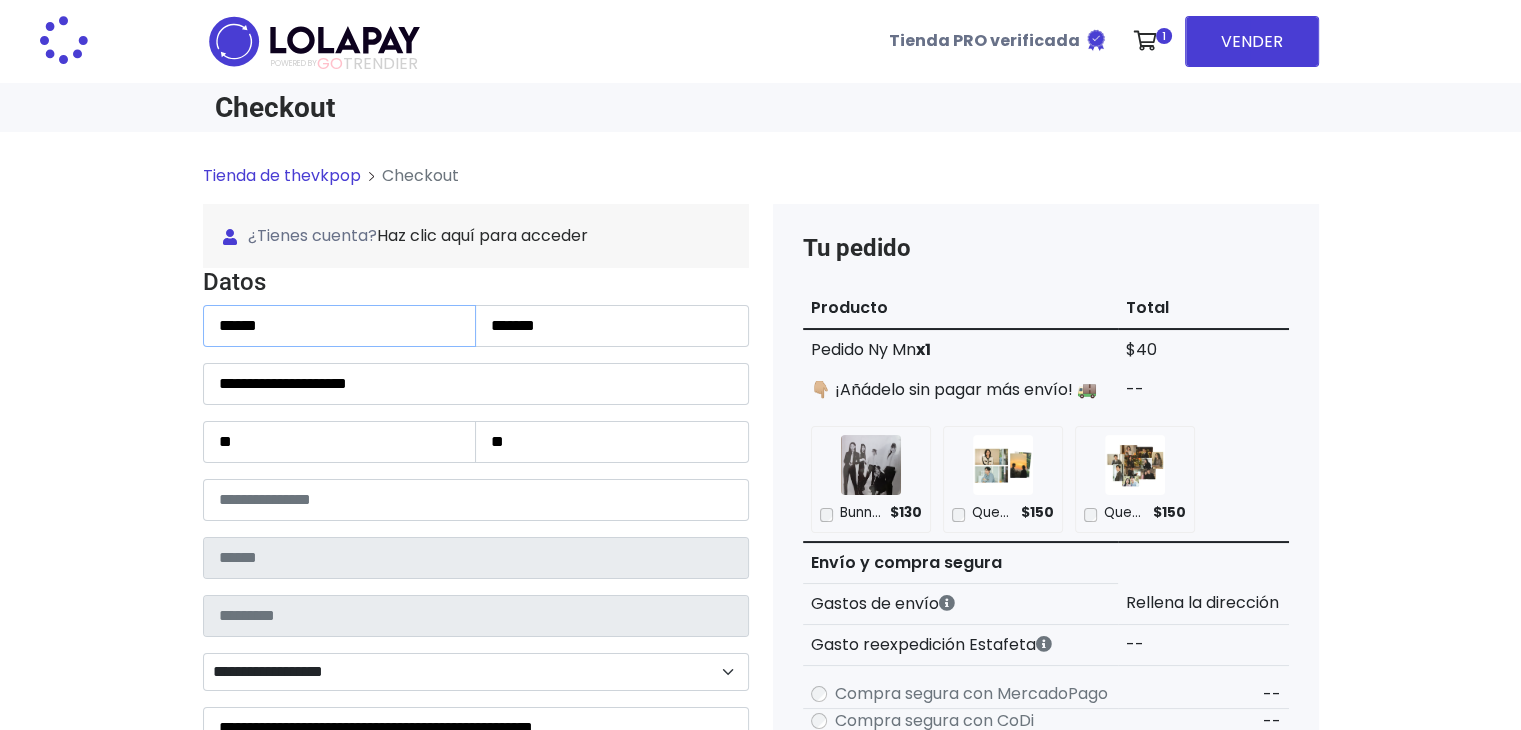 type on "**********" 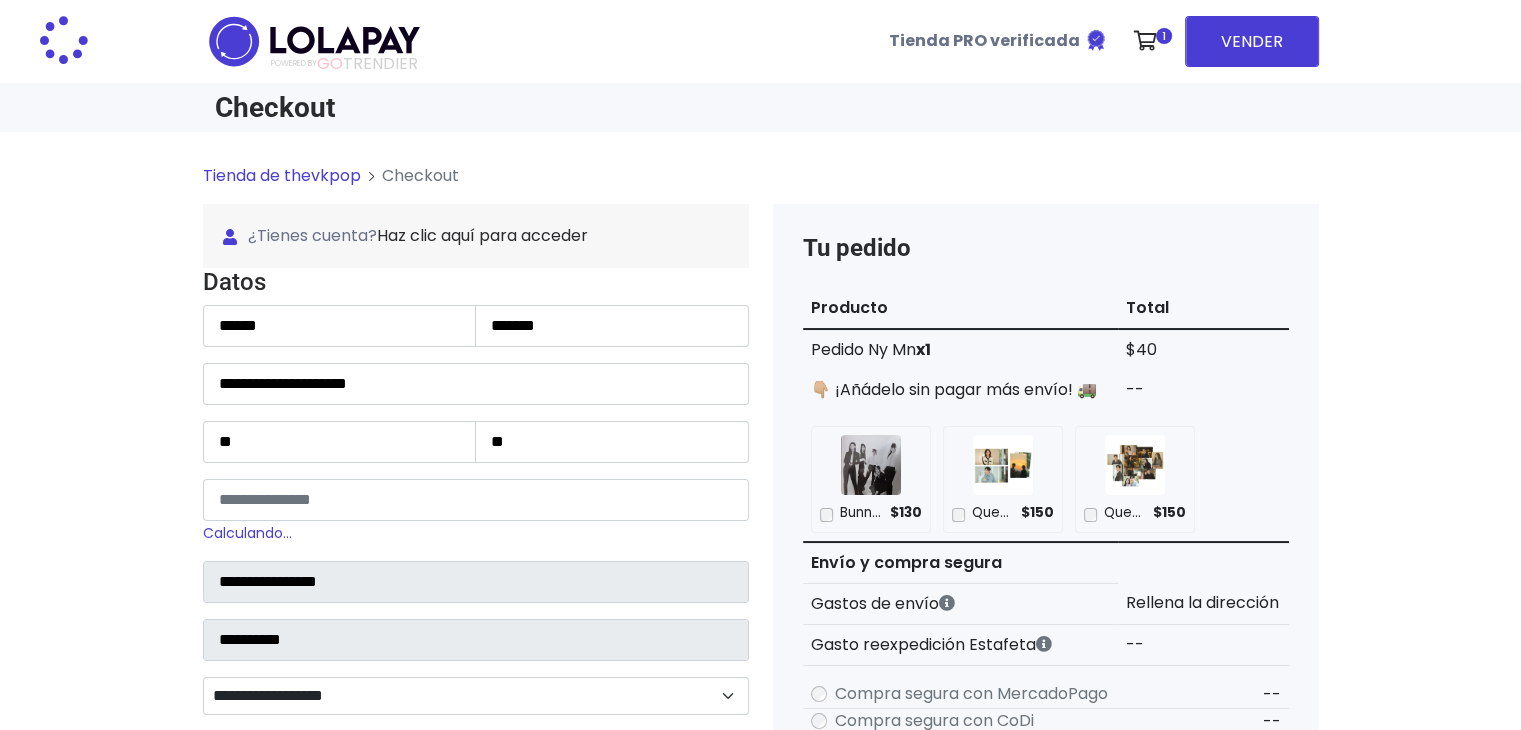 click on "Tienda de thevkpop
Checkout
¿Tienes cuenta?
Haz clic aquí para acceder
¿Olvidaste tu contraseña? Entrar Datos" at bounding box center (760, 879) 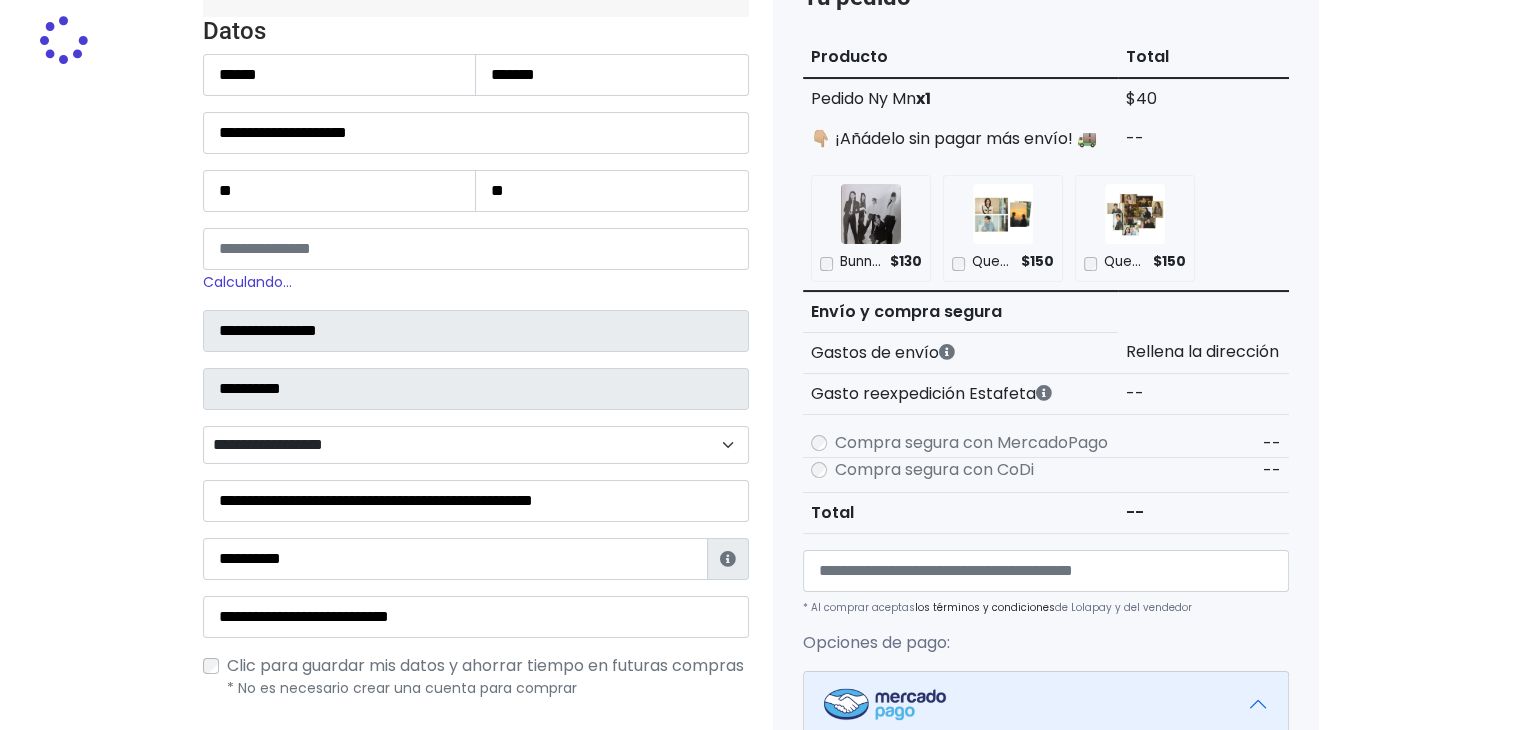 scroll, scrollTop: 280, scrollLeft: 0, axis: vertical 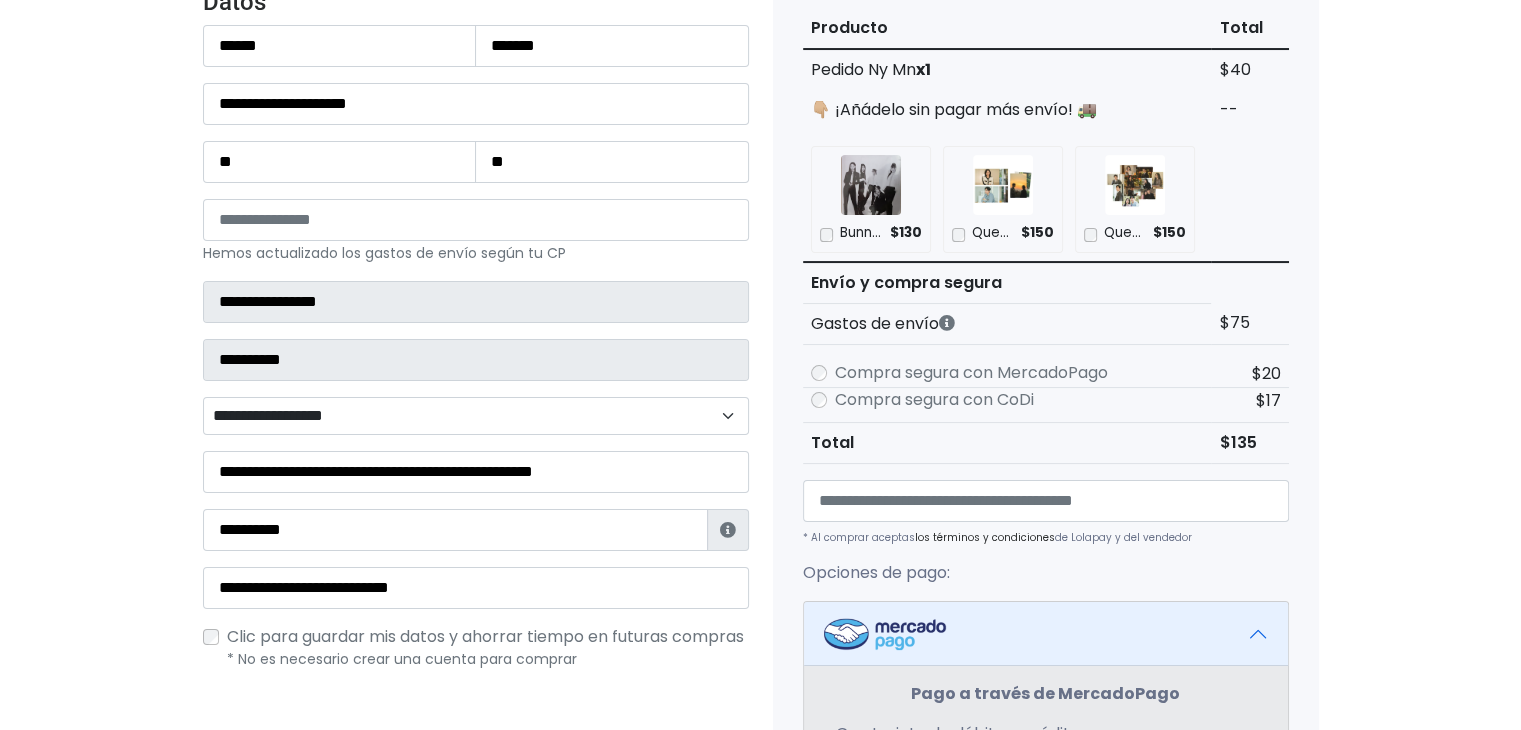 click on "**********" at bounding box center [476, 416] 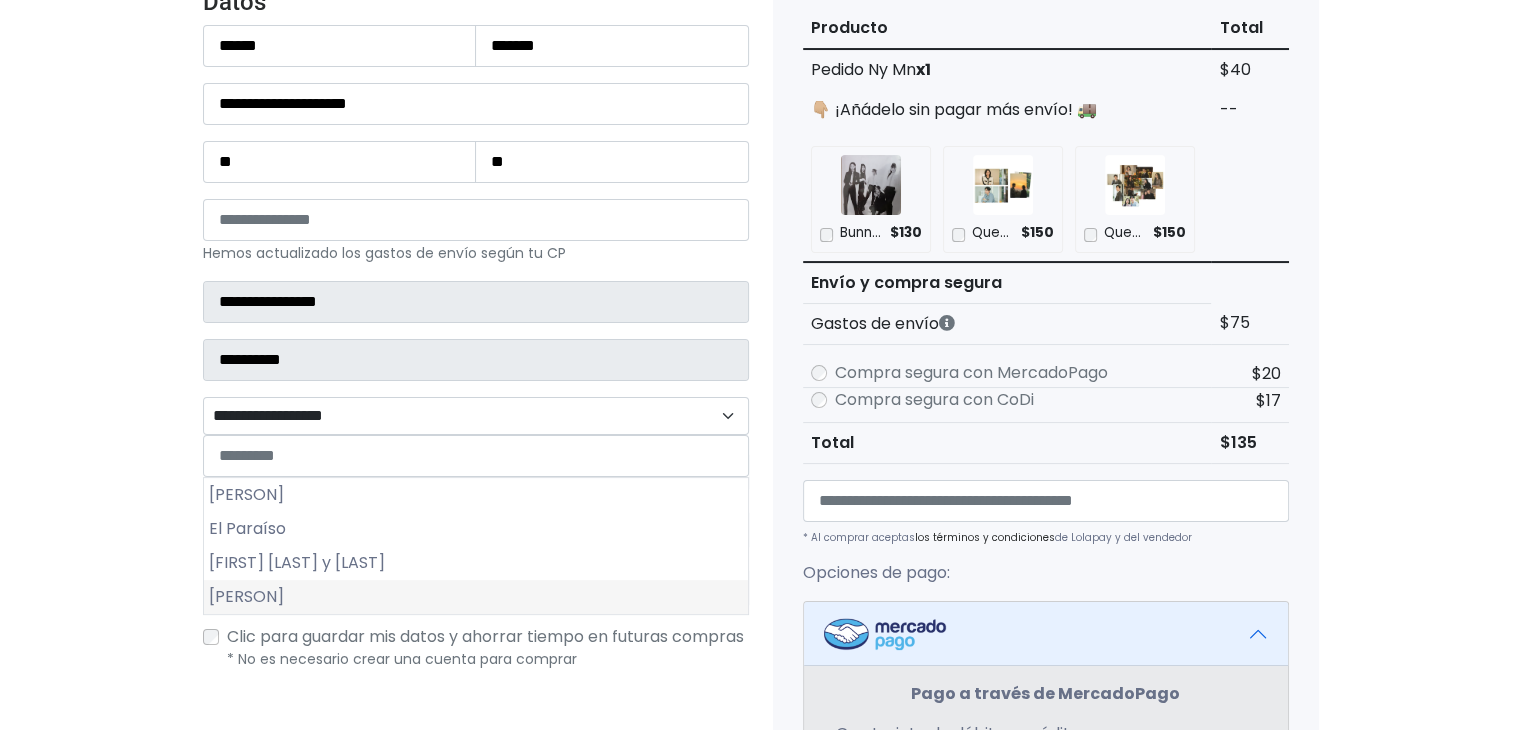 click on "Álvaro Obregón" at bounding box center (476, 597) 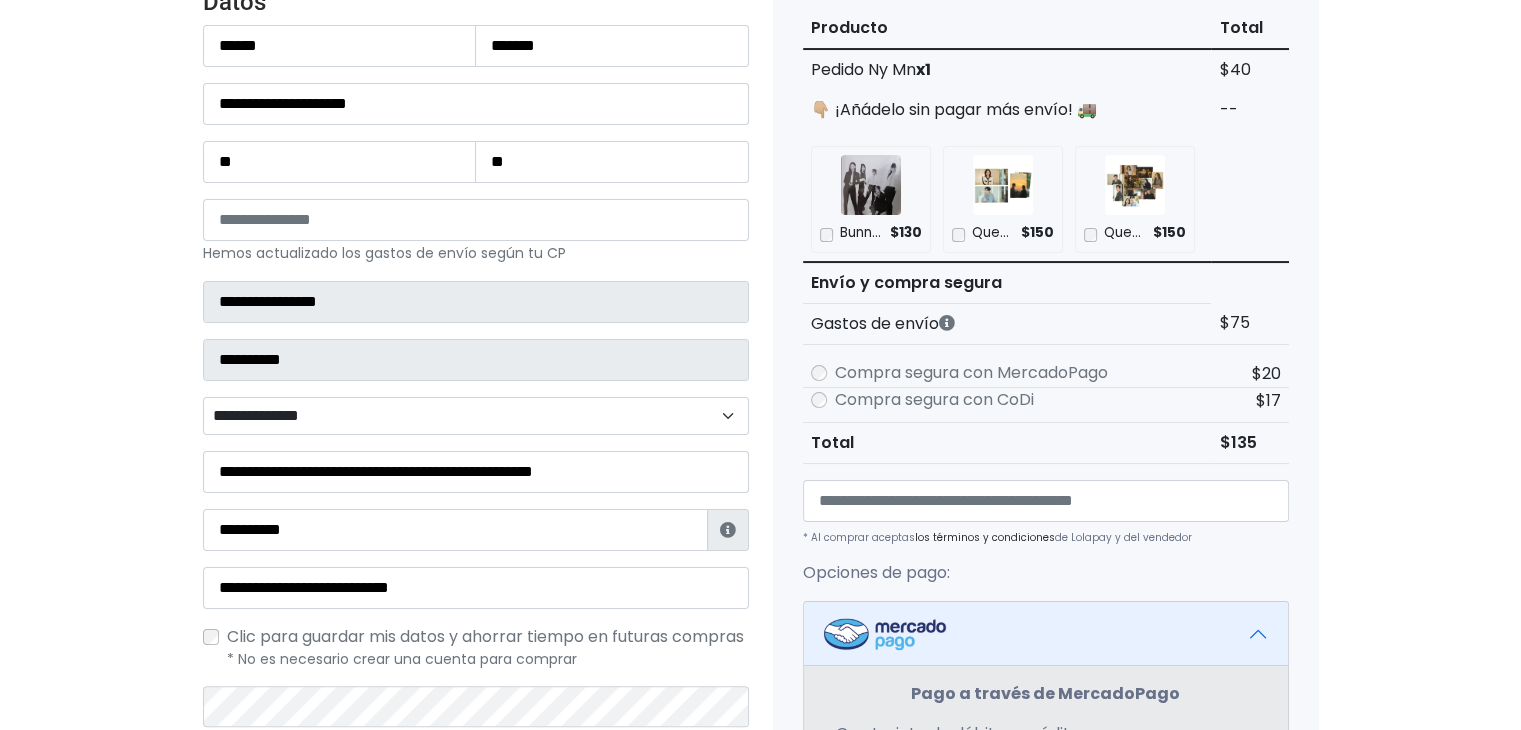 click on "Tienda de thevkpop
Checkout
¿Tienes cuenta?
Haz clic aquí para acceder
¿Olvidaste tu contraseña? Entrar Datos" at bounding box center (760, 578) 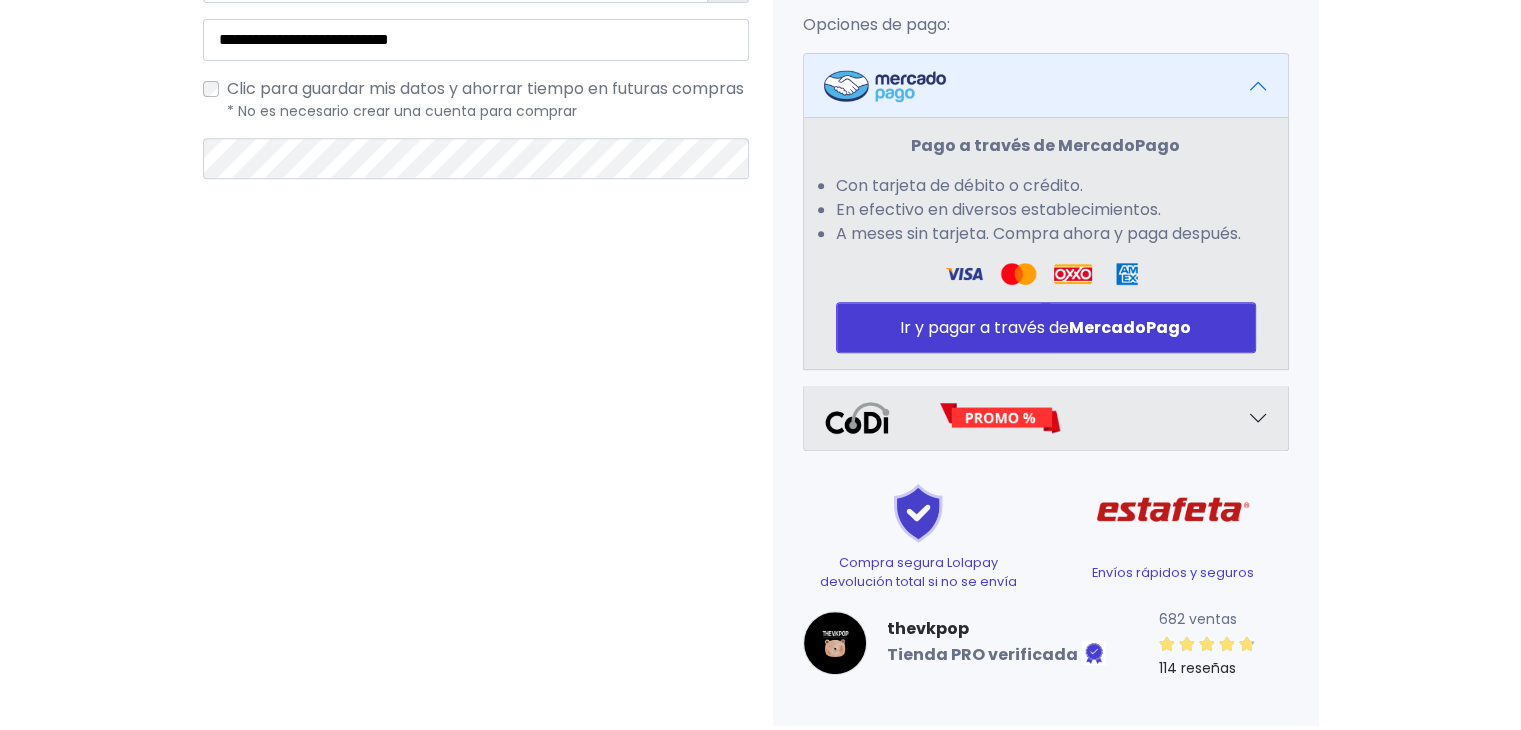 scroll, scrollTop: 190, scrollLeft: 0, axis: vertical 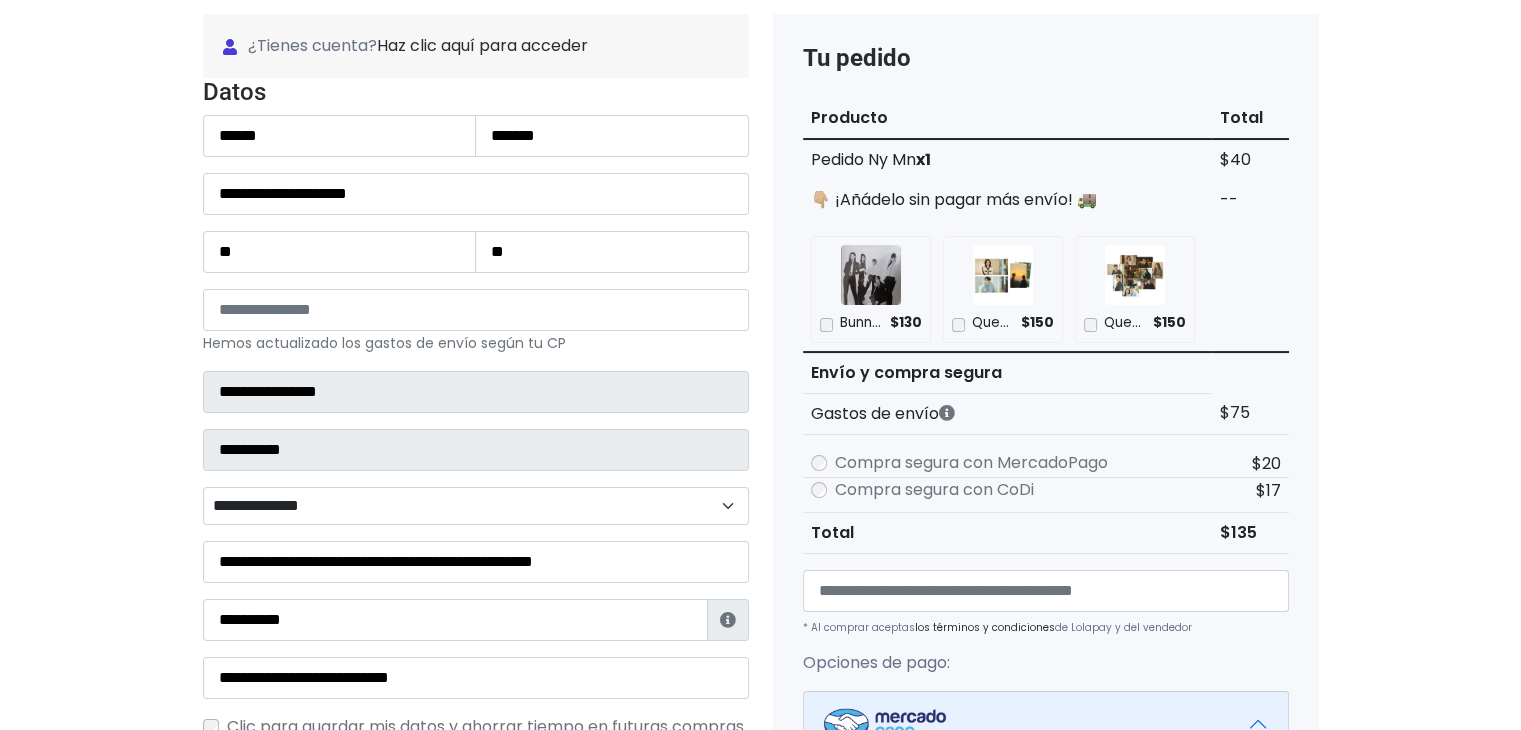 click on "Tienda de thevkpop
Checkout
¿Tienes cuenta?
Haz clic aquí para acceder
¿Olvidaste tu contraseña? Entrar Datos" at bounding box center (760, 668) 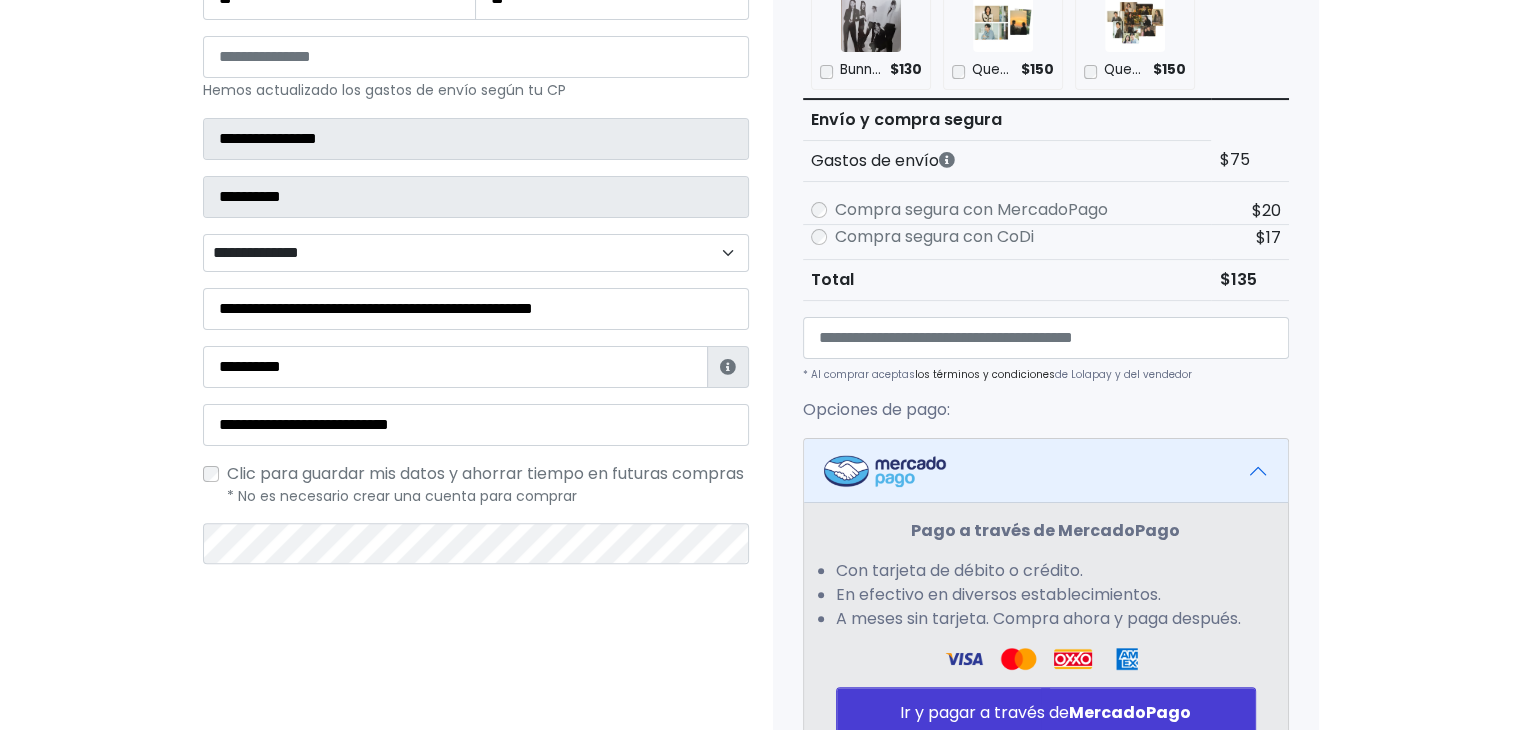 scroll, scrollTop: 630, scrollLeft: 0, axis: vertical 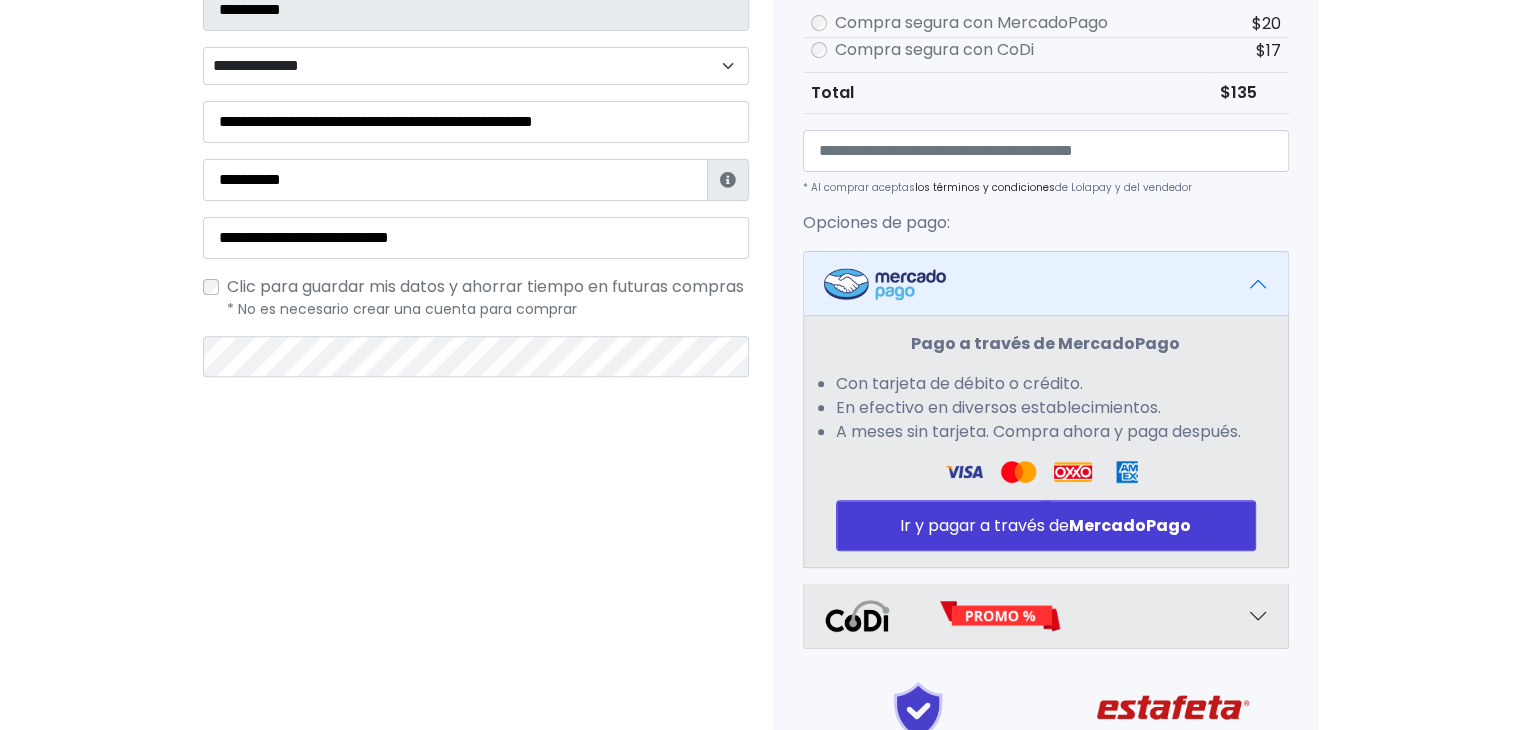 click on "Tienda de thevkpop
Checkout
¿Tienes cuenta?
Haz clic aquí para acceder
¿Olvidaste tu contraseña? Entrar Datos" at bounding box center (760, 228) 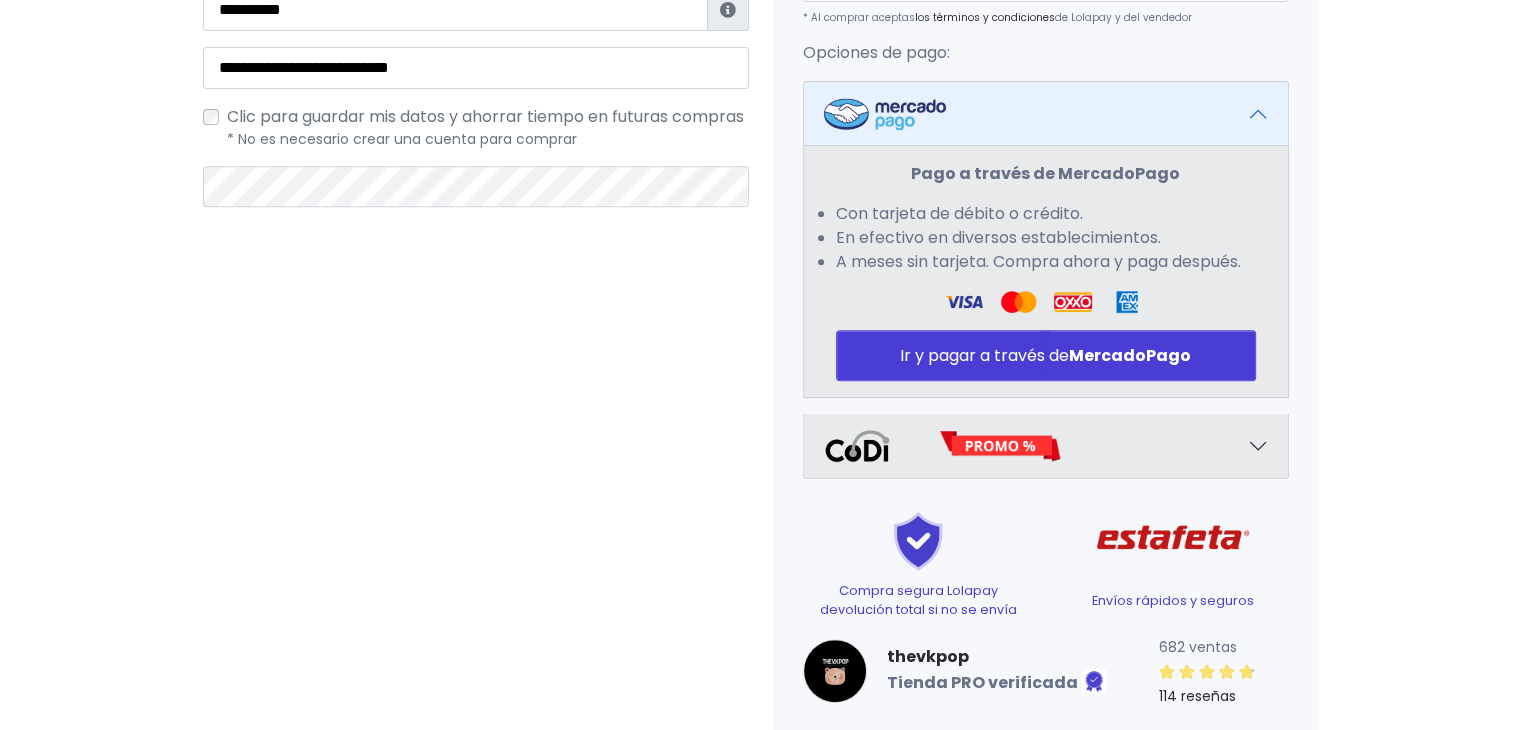 scroll, scrollTop: 828, scrollLeft: 0, axis: vertical 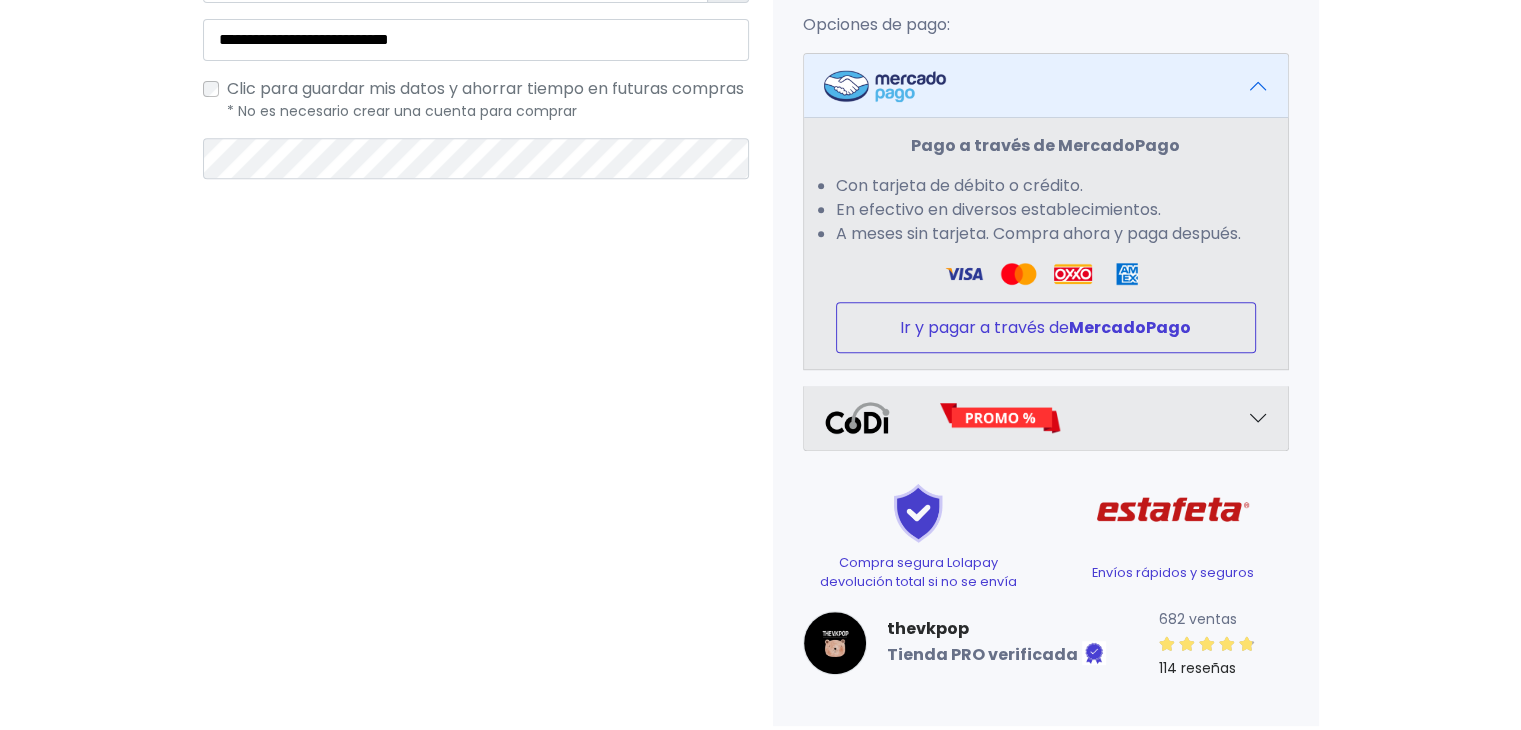 click on "MercadoPago" at bounding box center [1130, 327] 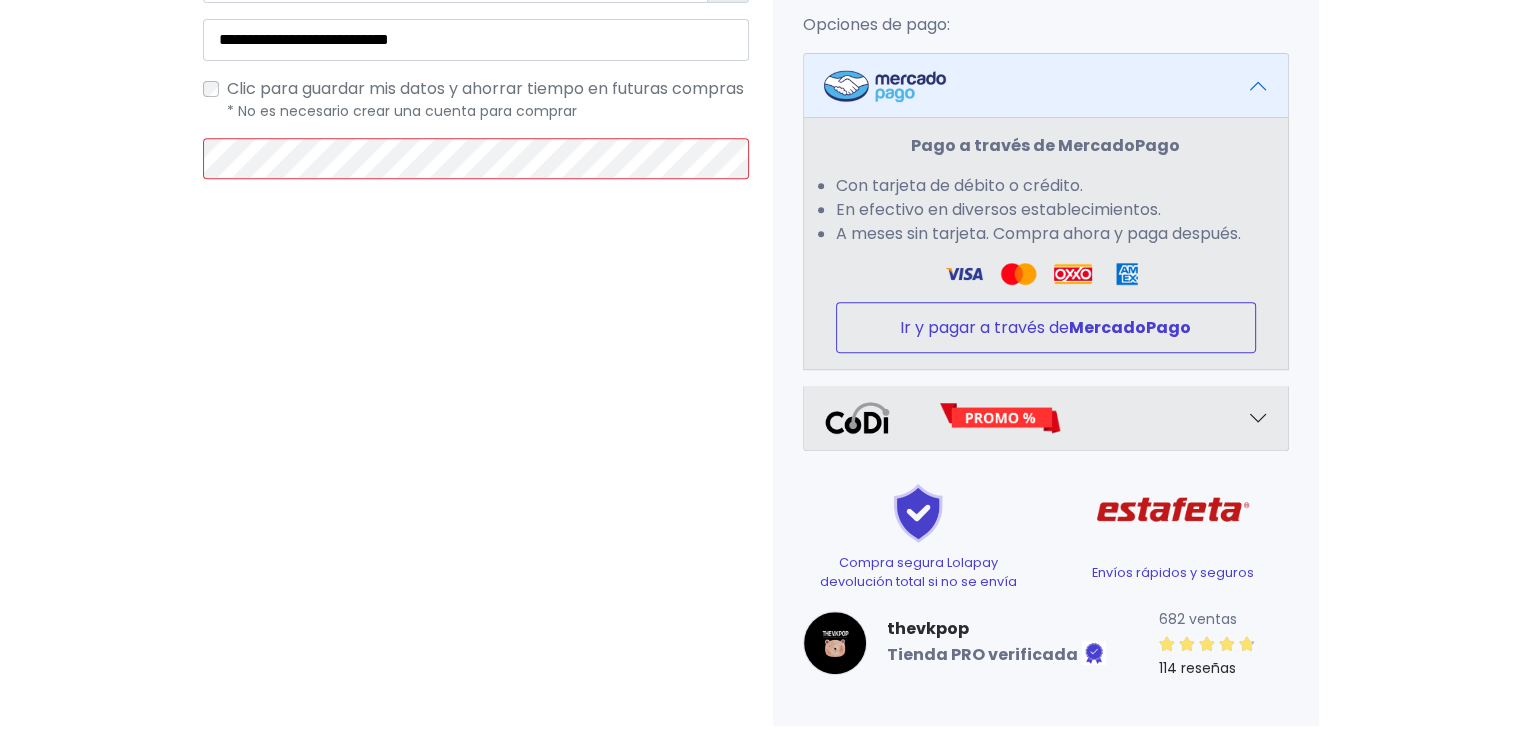 click on "Ir y pagar a través de  MercadoPago" at bounding box center [1046, 327] 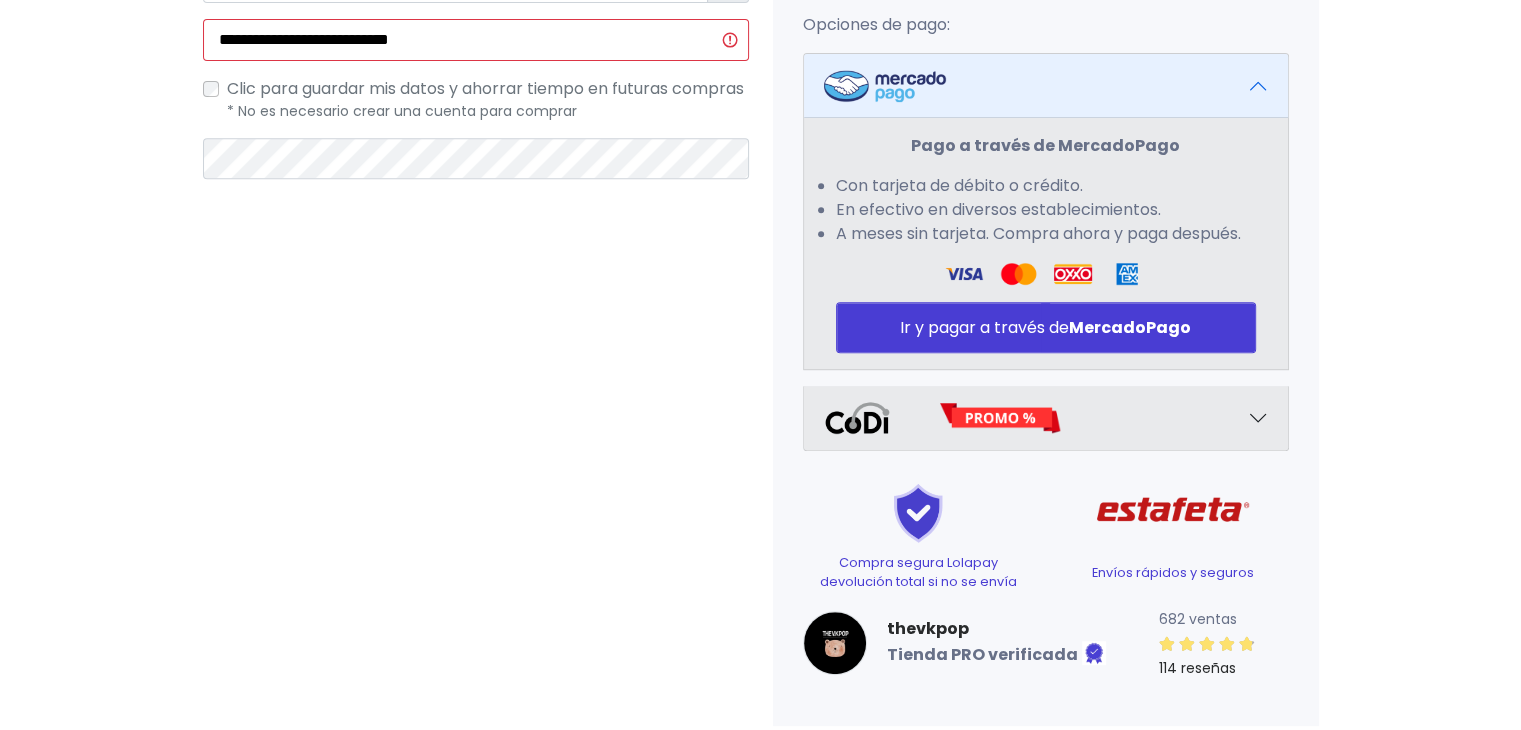click on "¿Tienes cuenta?
Haz clic aquí para acceder
¿Olvidaste tu contraseña?
Entrar
Datos" at bounding box center (476, 50) 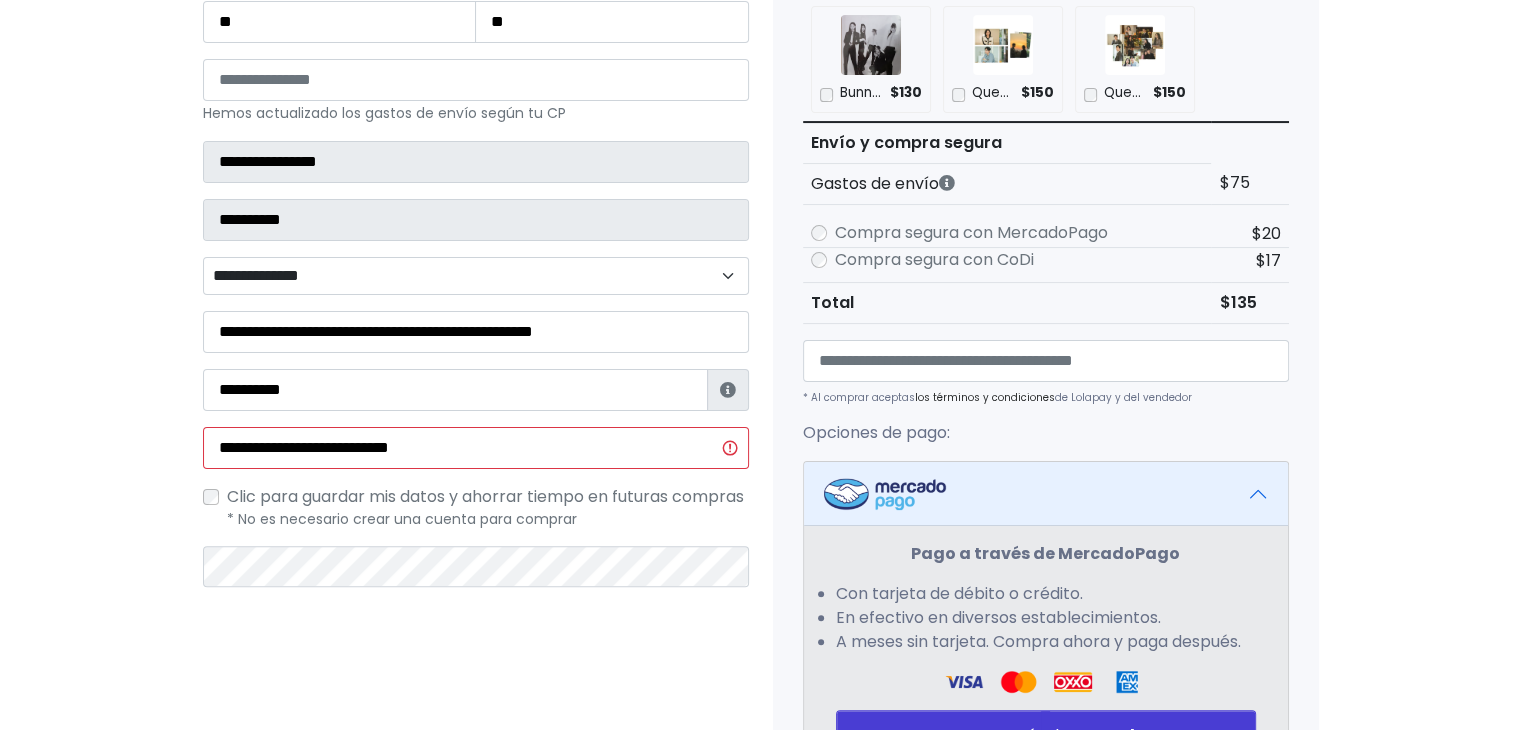 scroll, scrollTop: 348, scrollLeft: 0, axis: vertical 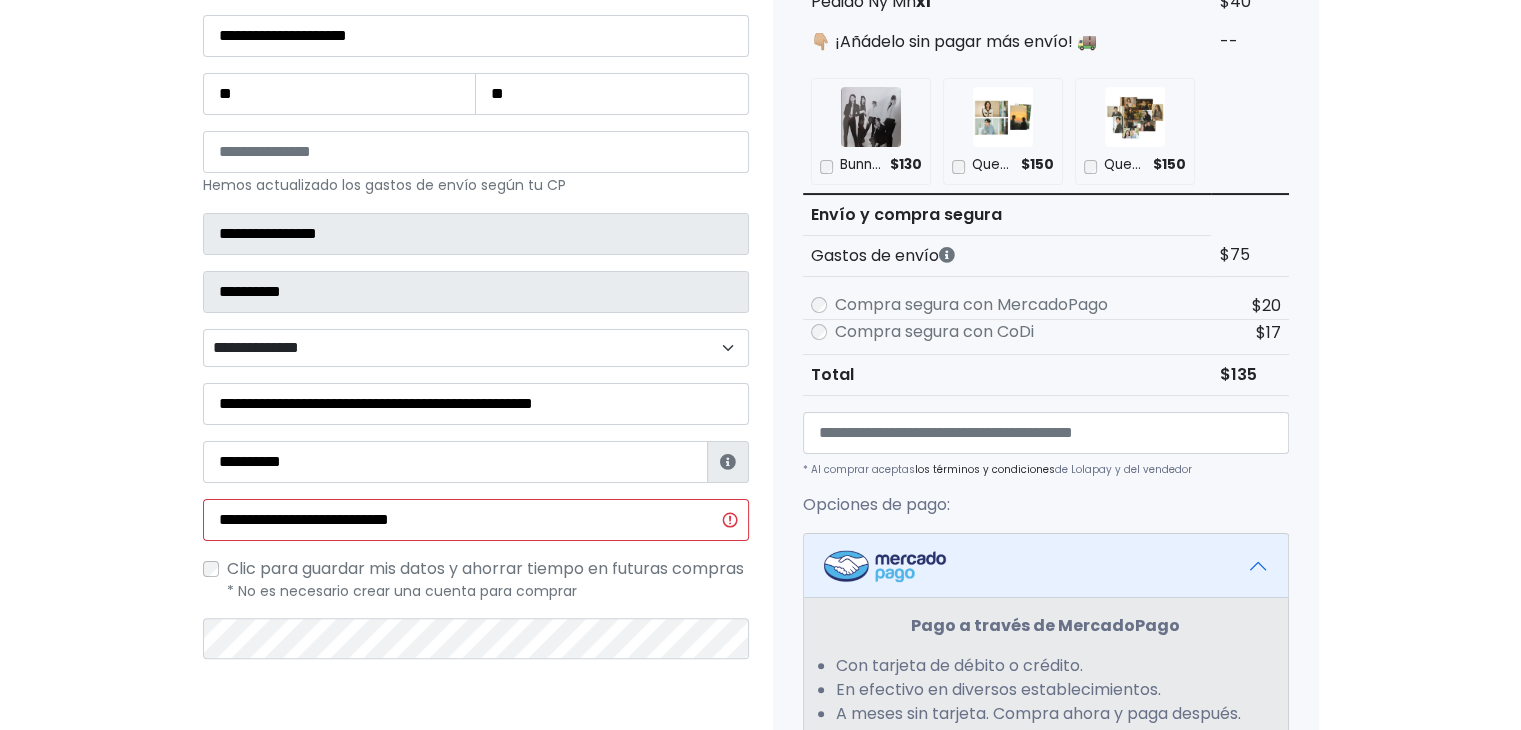 click on "Tu pedido
Producto
Total
Pedido Ny Mn  x1
$40
$130 $150 3" at bounding box center (1046, 530) 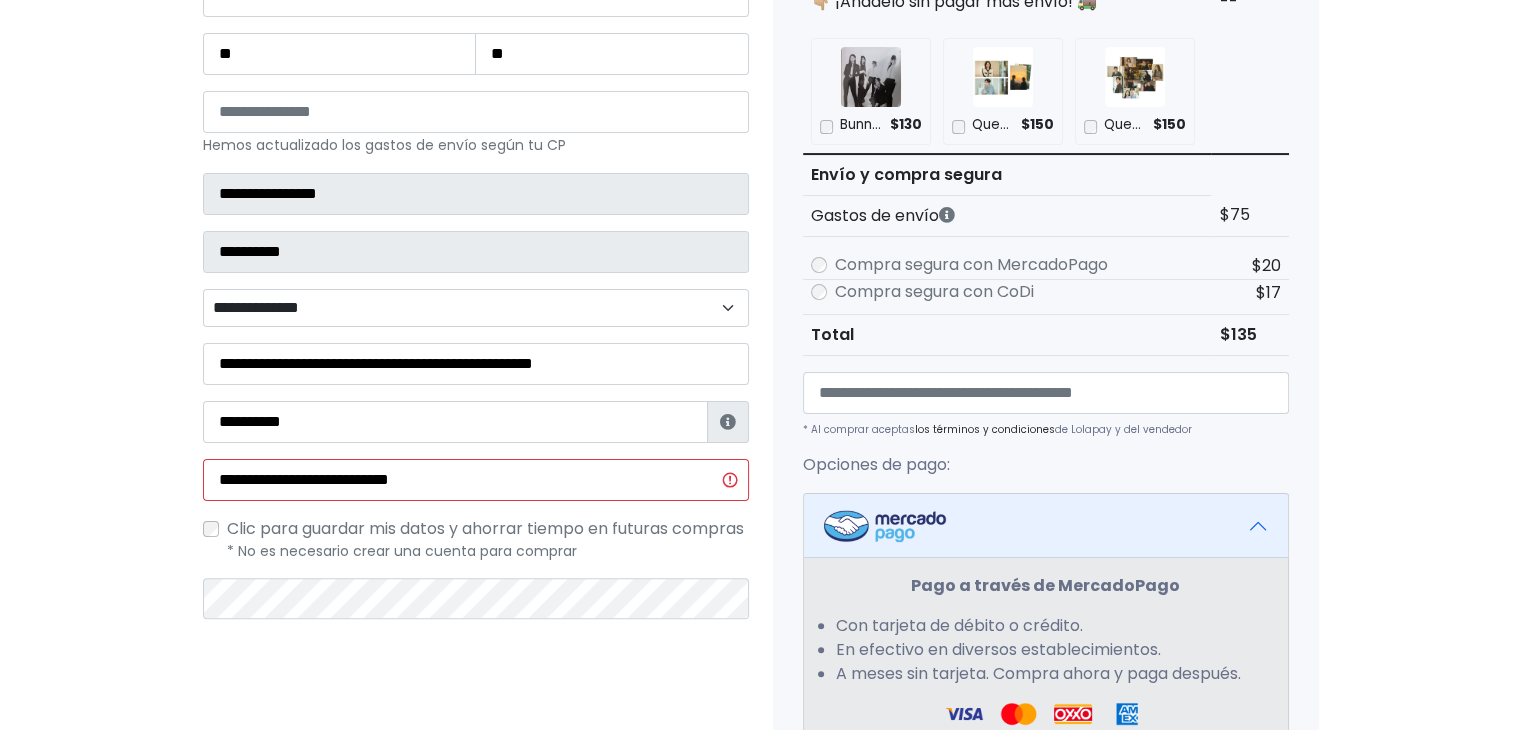 scroll, scrollTop: 508, scrollLeft: 0, axis: vertical 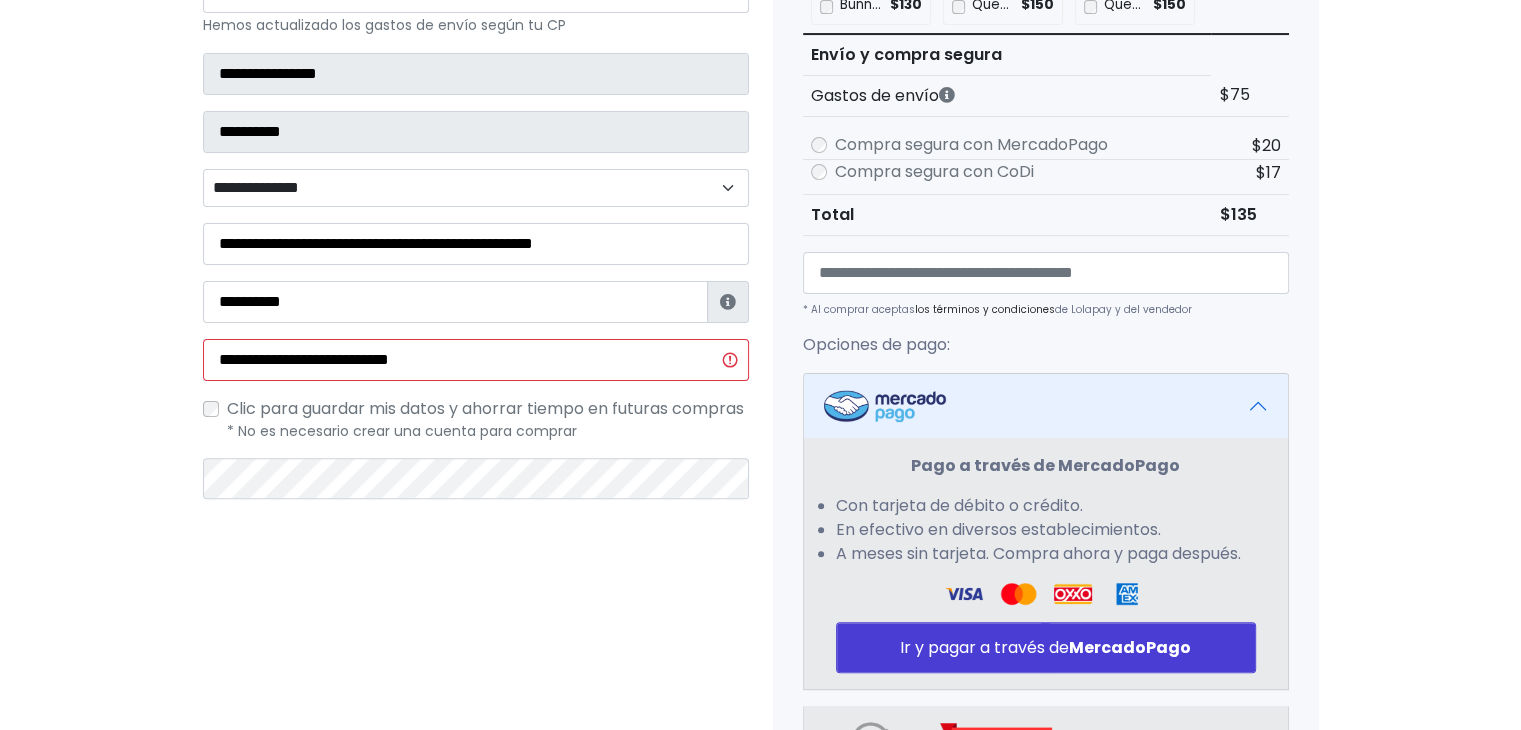 click at bounding box center [1046, 406] 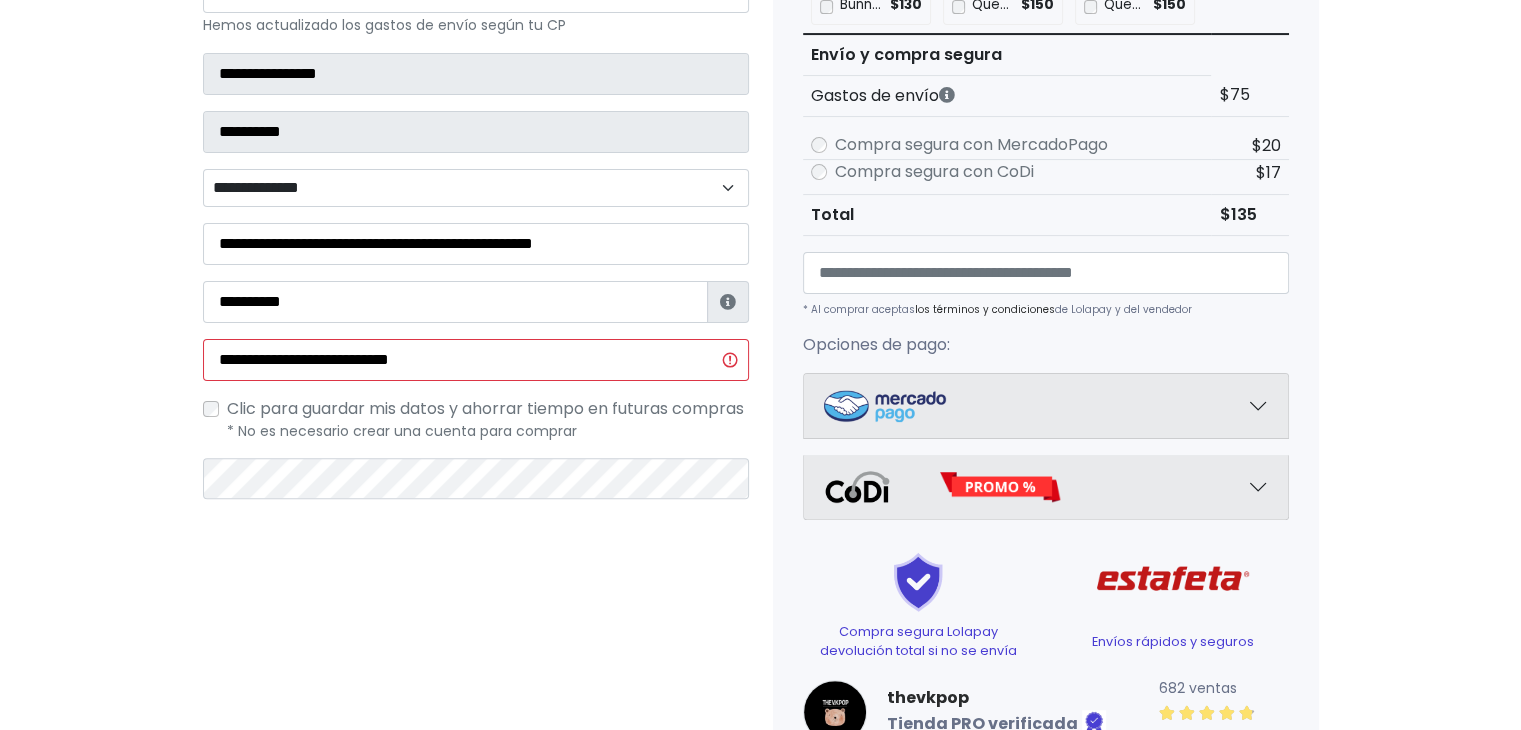 click at bounding box center [1046, 487] 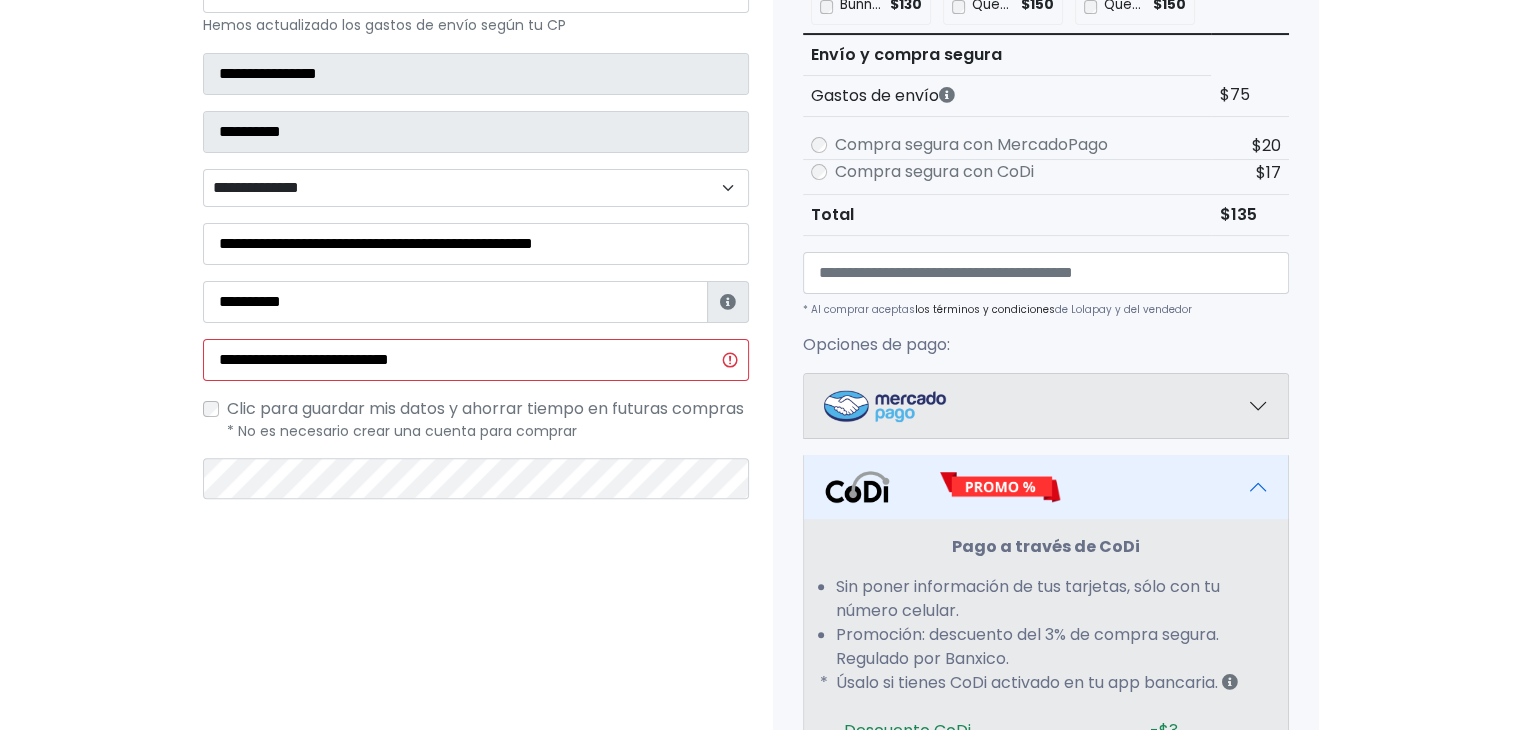 click at bounding box center (1046, 487) 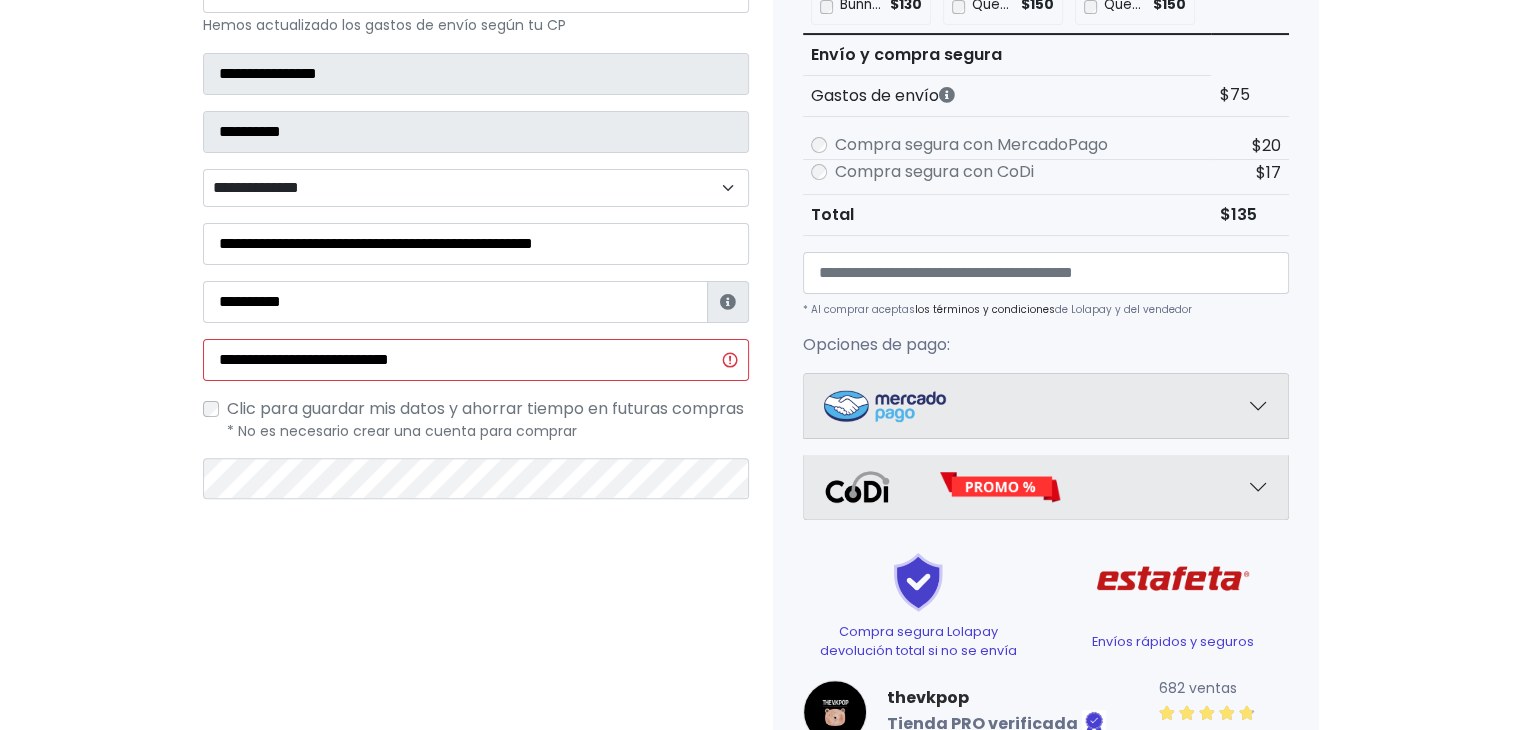 type 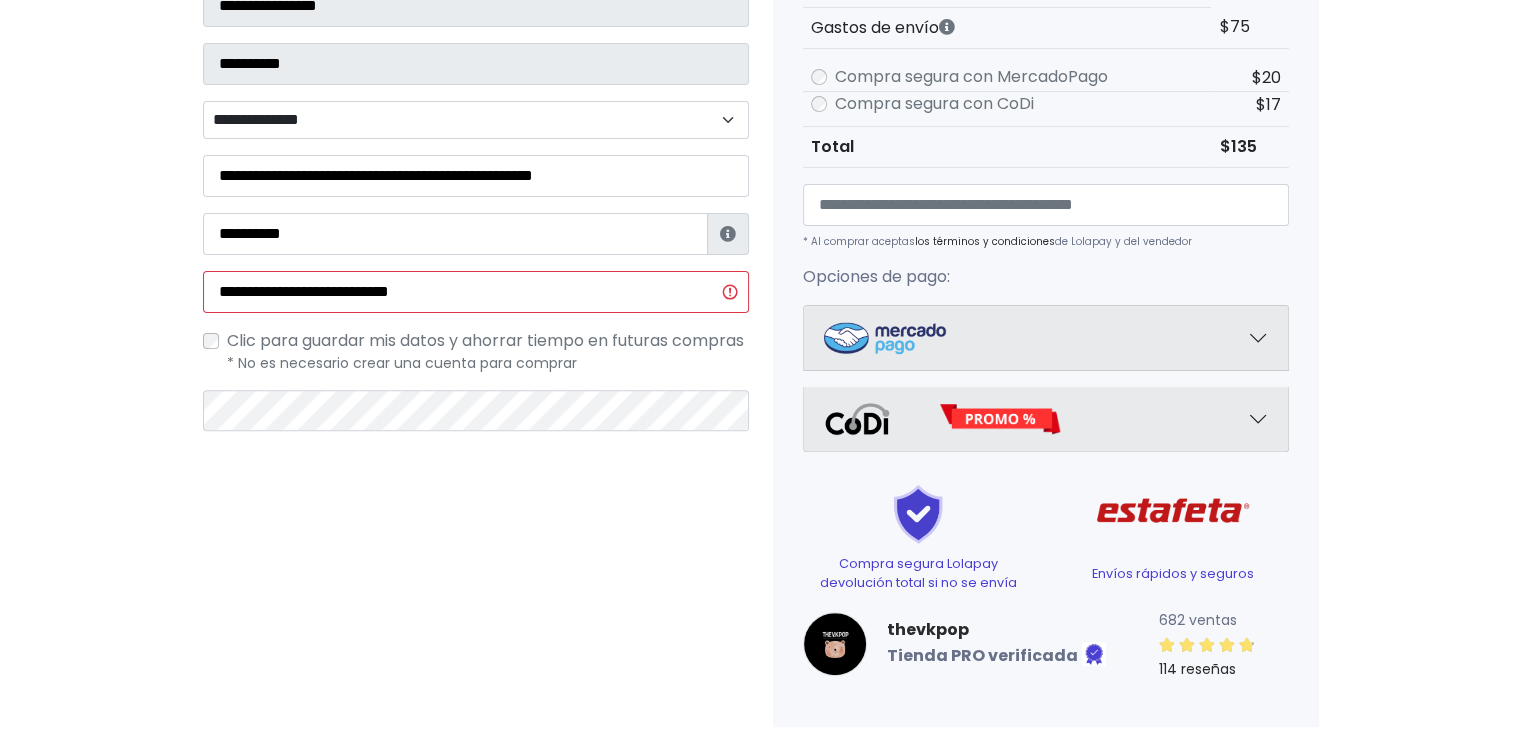 scroll, scrollTop: 579, scrollLeft: 0, axis: vertical 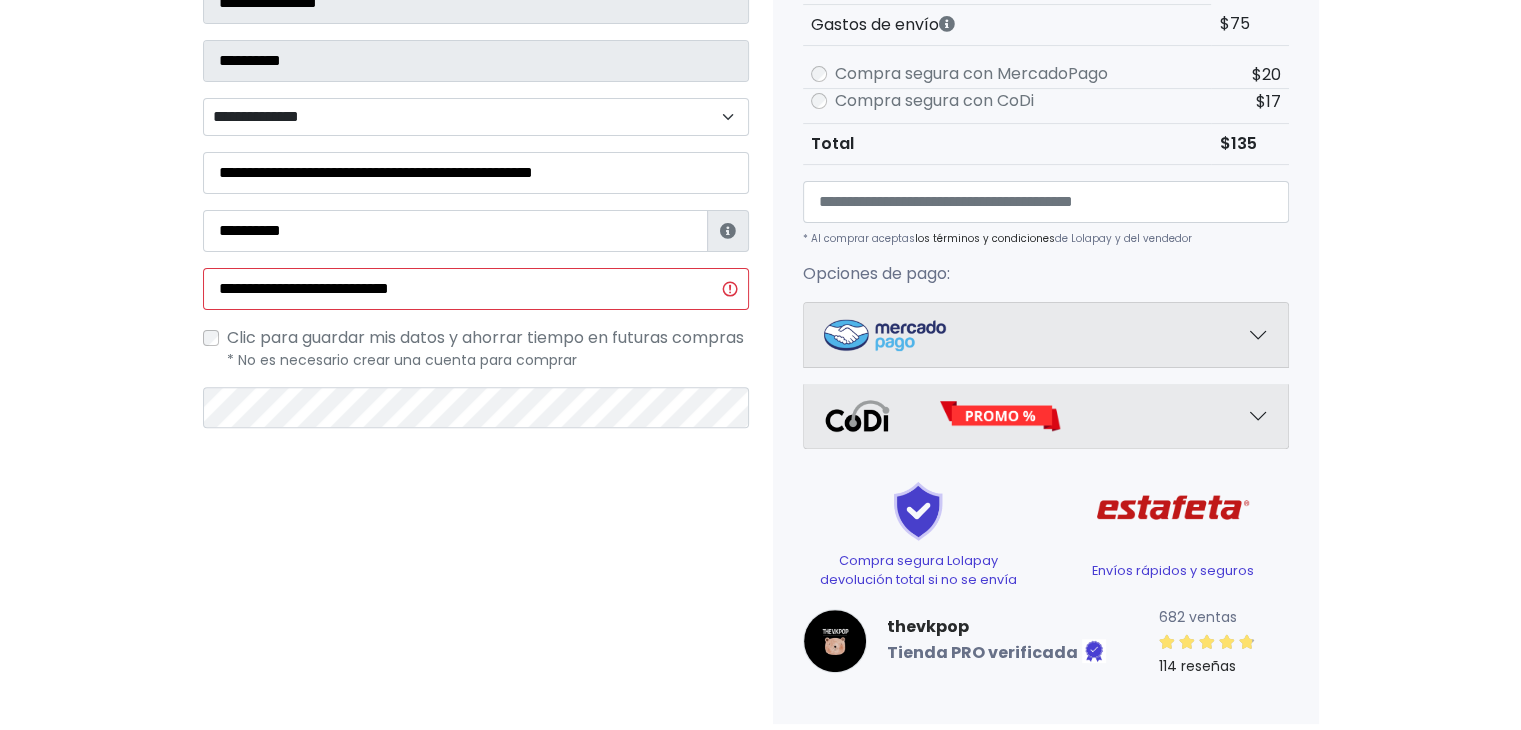 click at bounding box center [1046, 335] 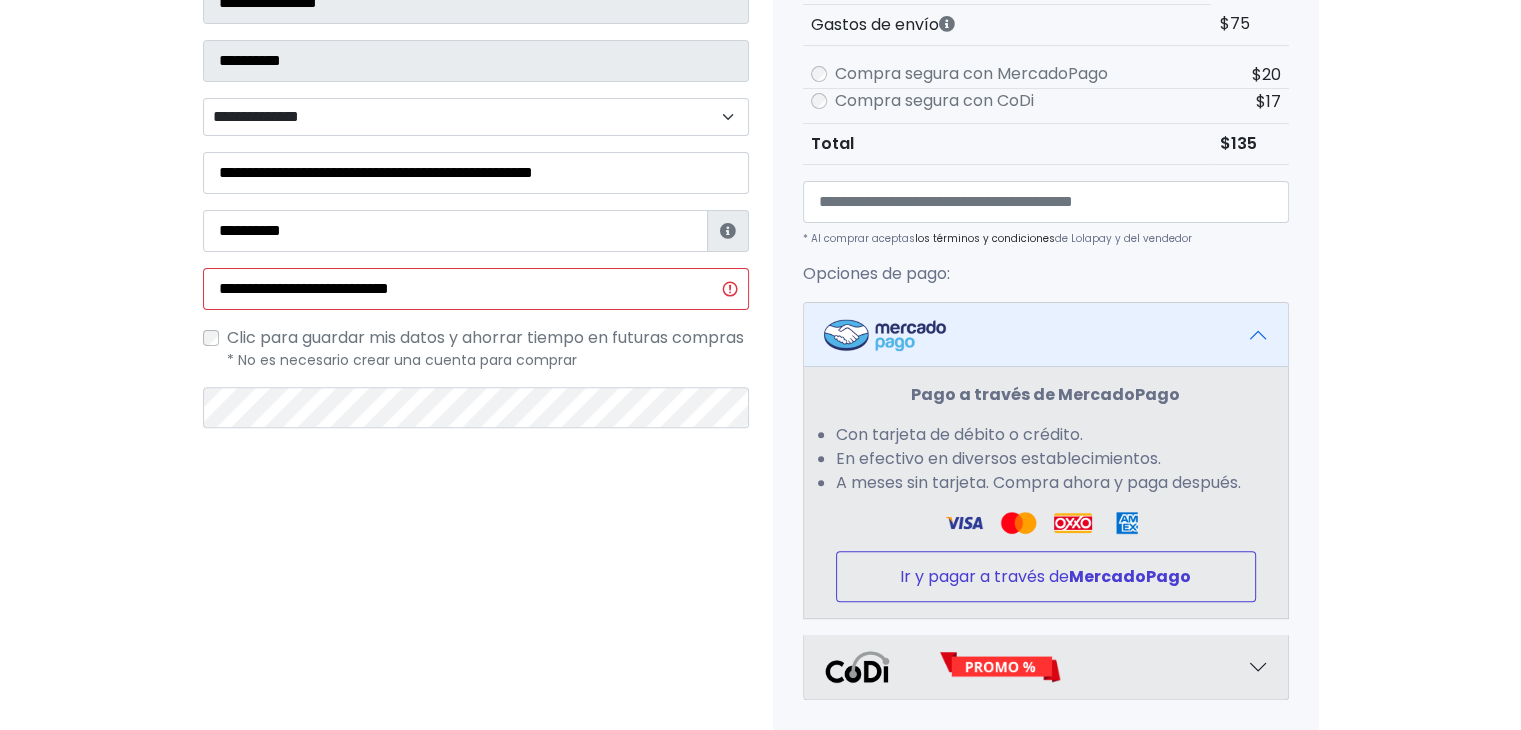 click on "Ir y pagar a través de  MercadoPago" at bounding box center [1046, 576] 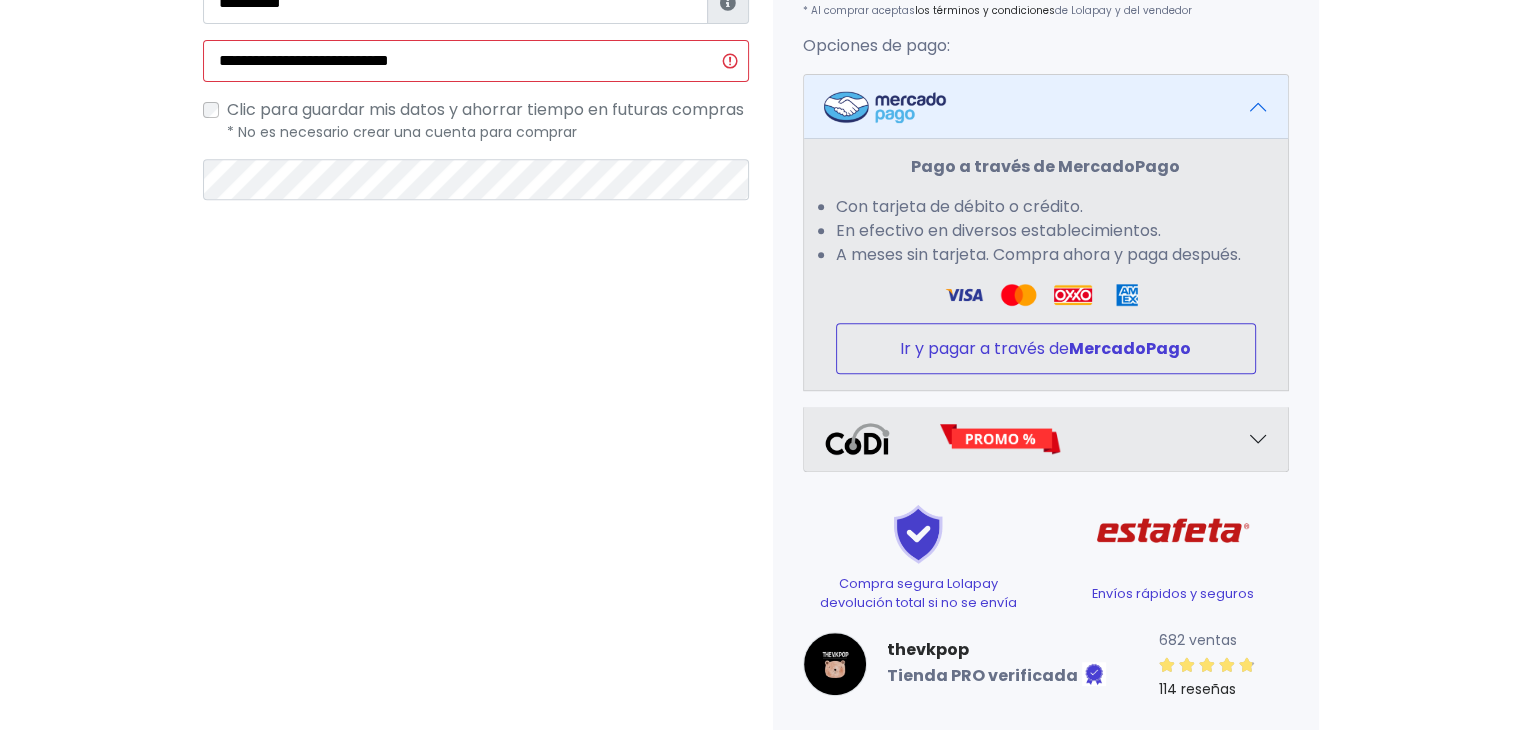 scroll, scrollTop: 828, scrollLeft: 0, axis: vertical 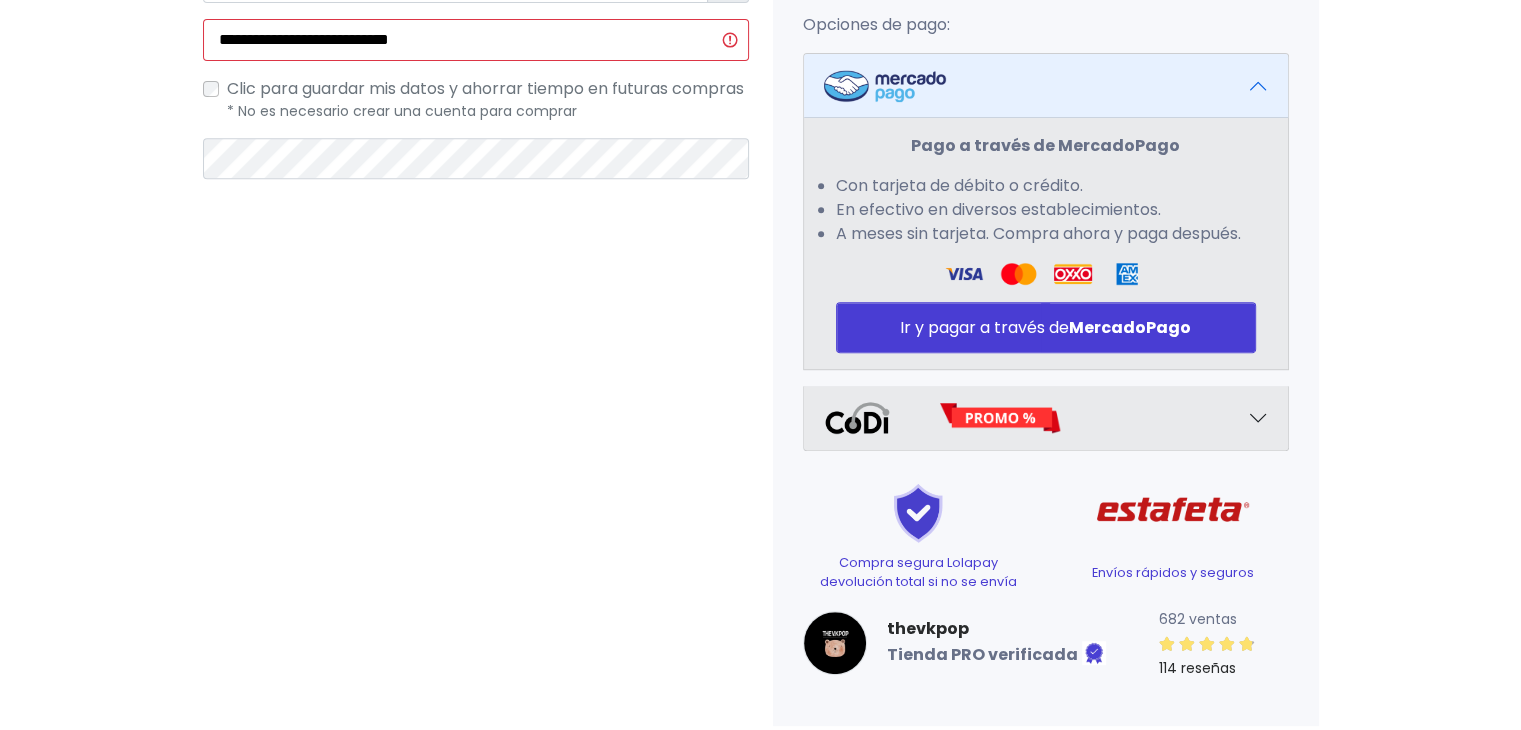 click on "¿Tienes cuenta?
Haz clic aquí para acceder
¿Olvidaste tu contraseña?
Entrar
Datos" at bounding box center [476, 50] 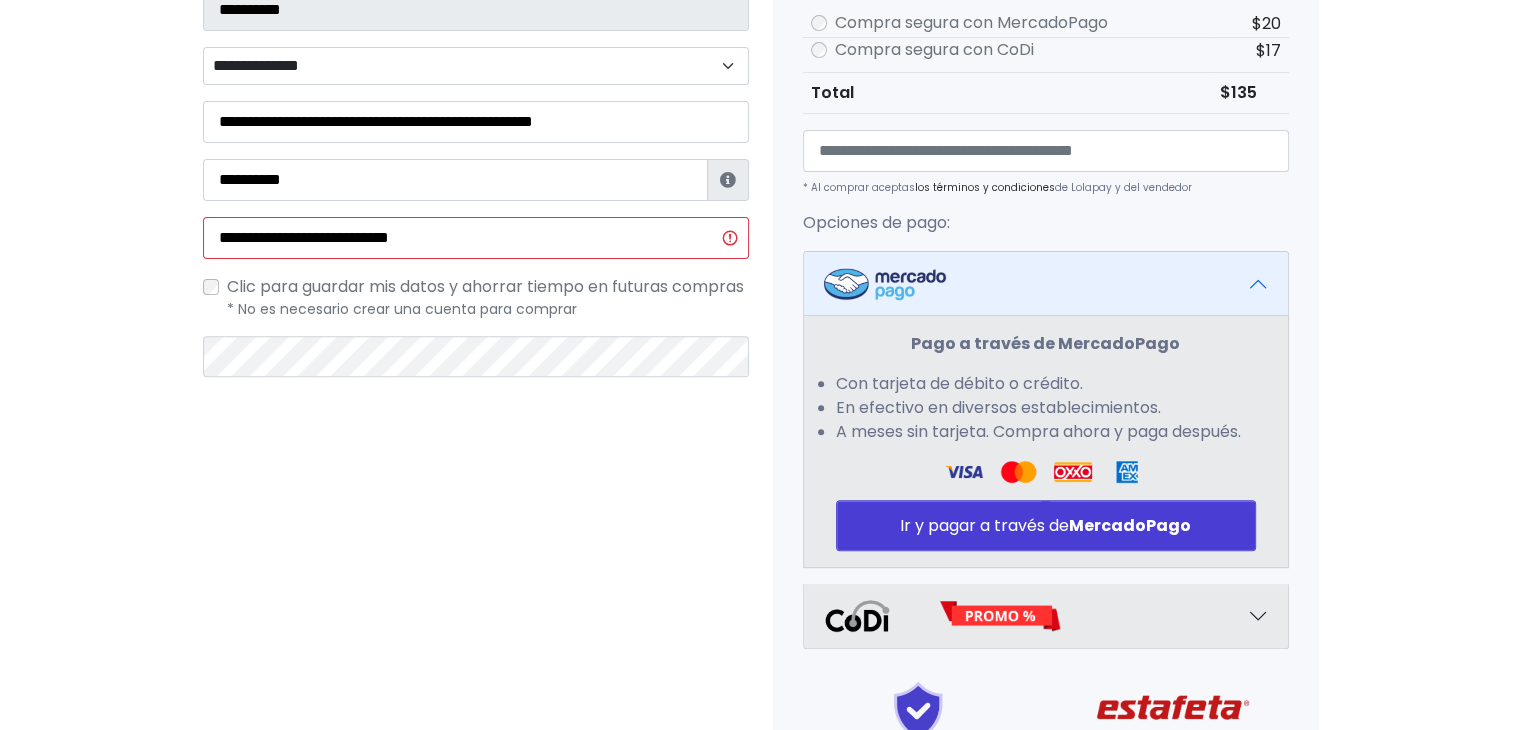 scroll, scrollTop: 628, scrollLeft: 0, axis: vertical 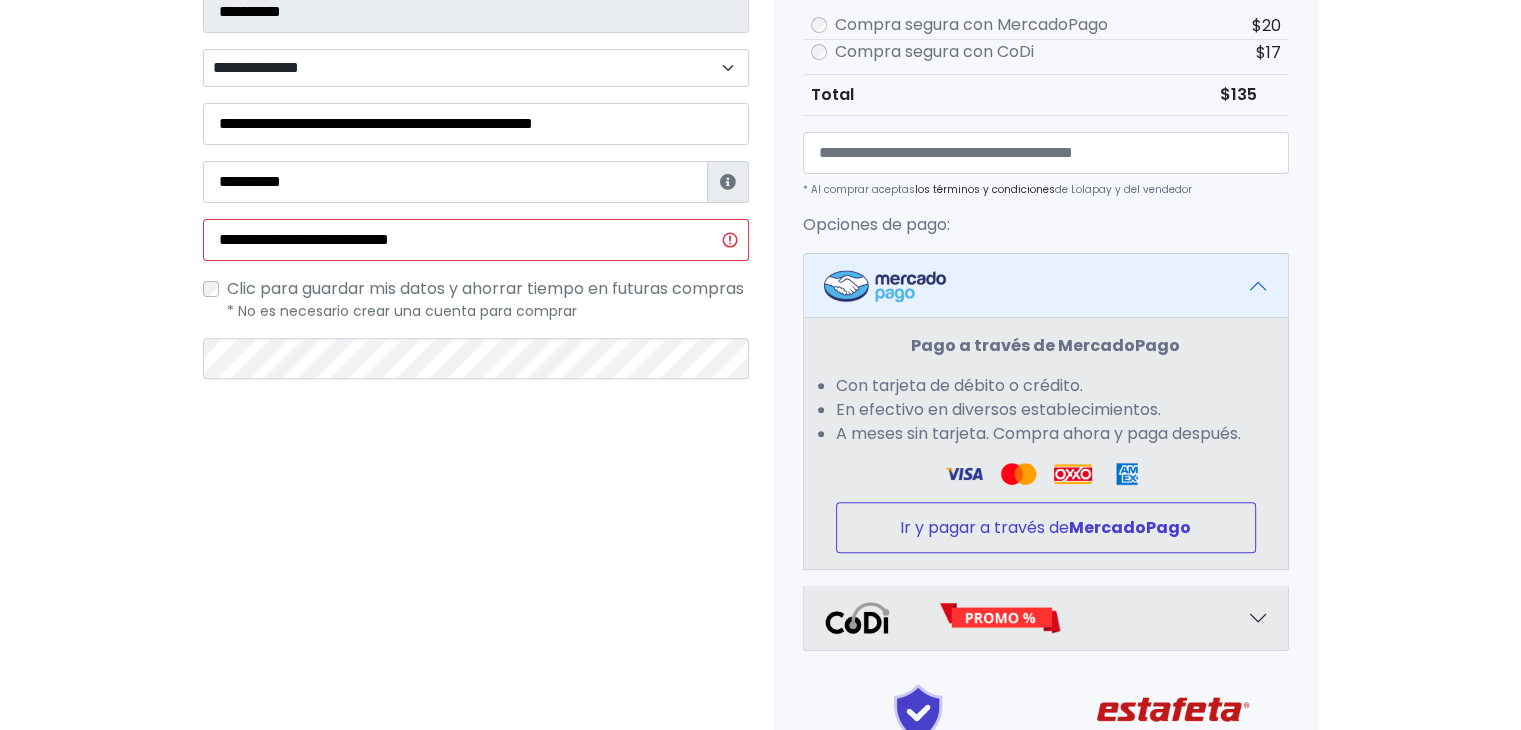 click on "Ir y pagar a través de  MercadoPago" at bounding box center (1046, 527) 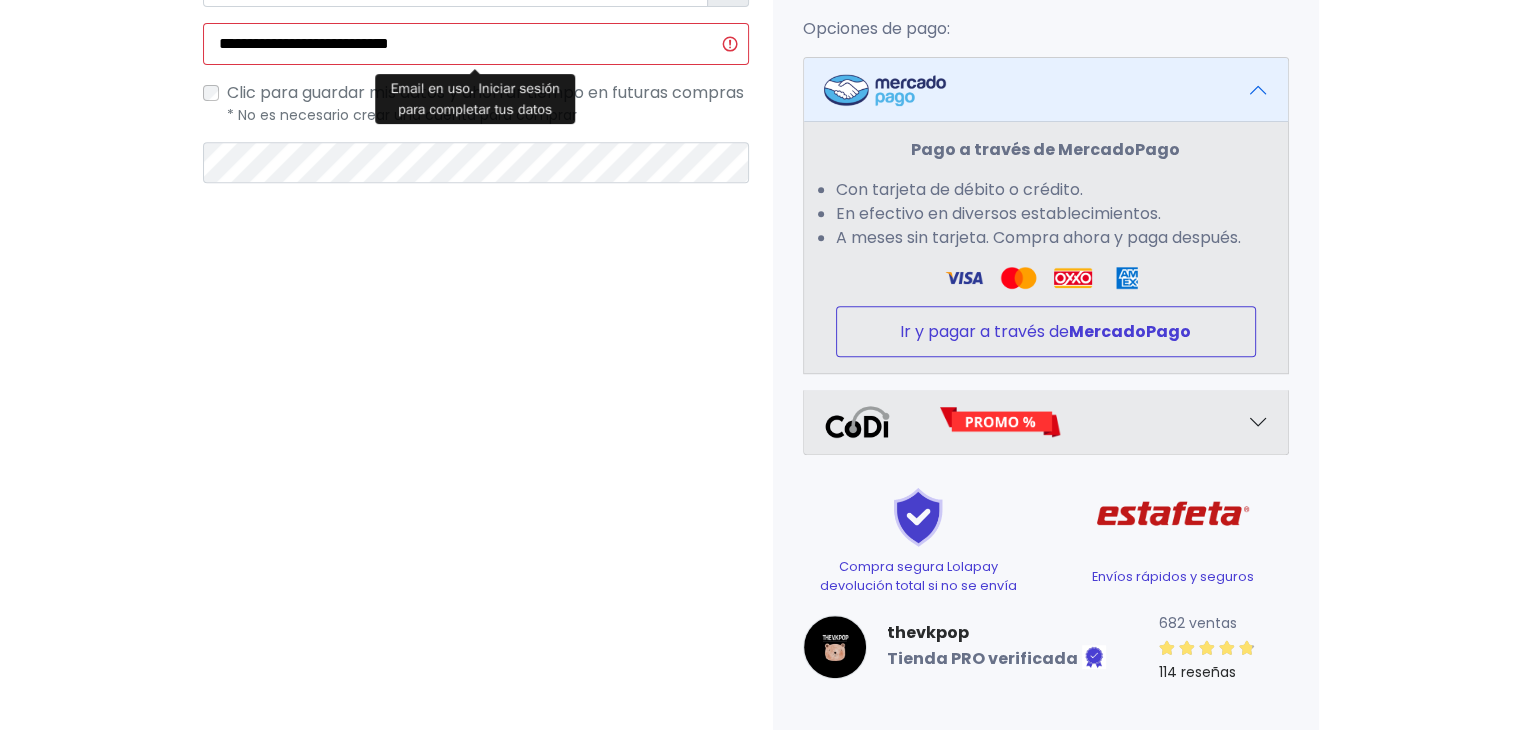 scroll, scrollTop: 828, scrollLeft: 0, axis: vertical 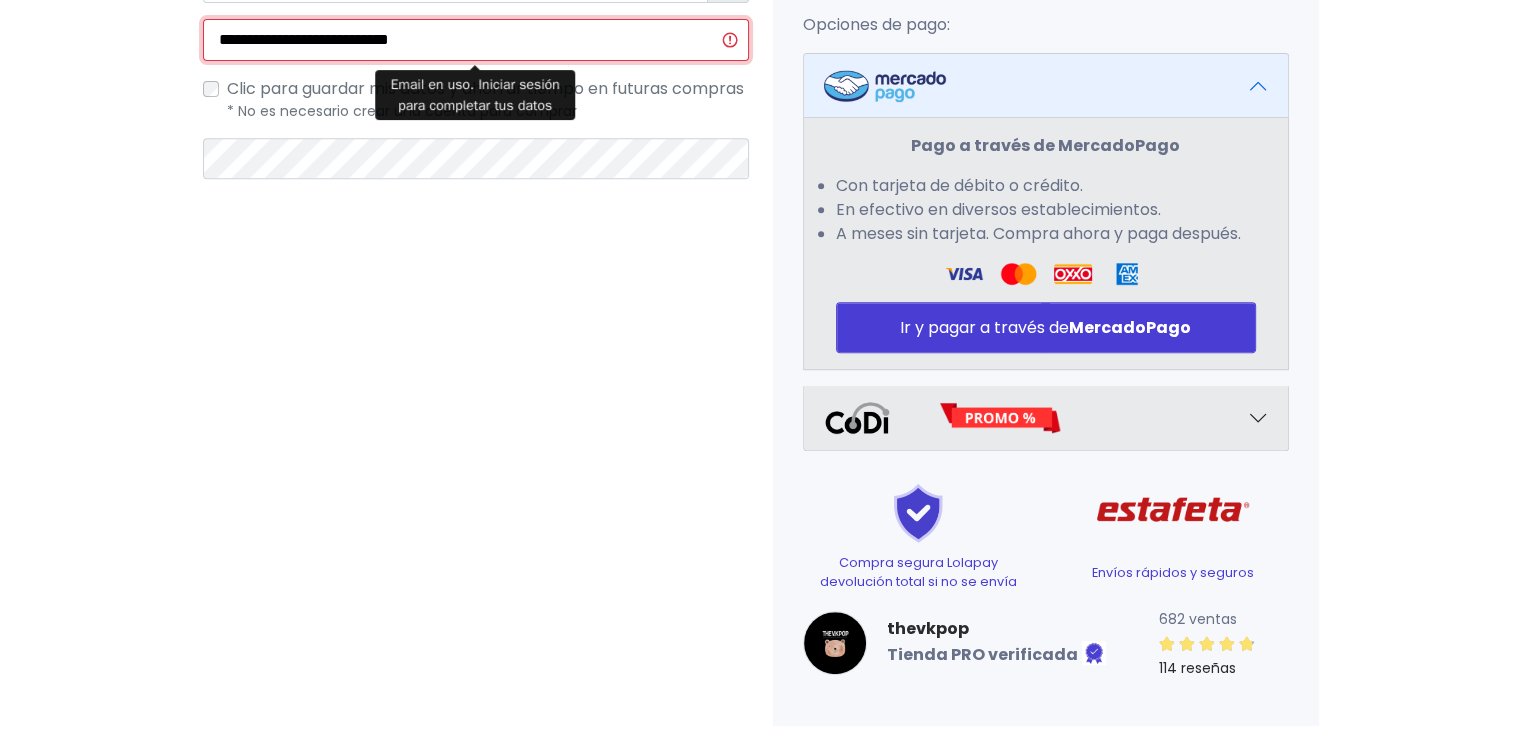 click on "**********" at bounding box center (476, 40) 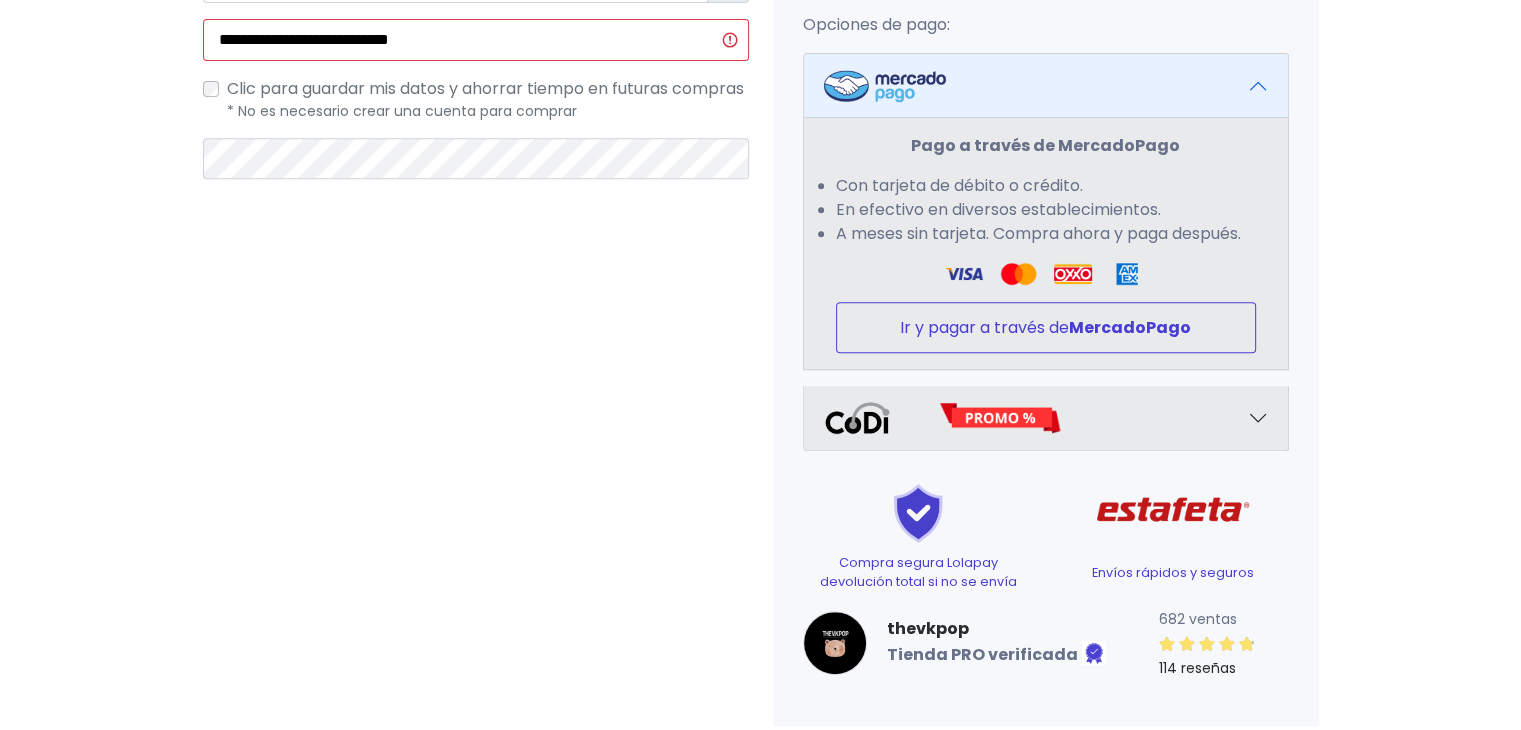 click on "MercadoPago" at bounding box center [1130, 327] 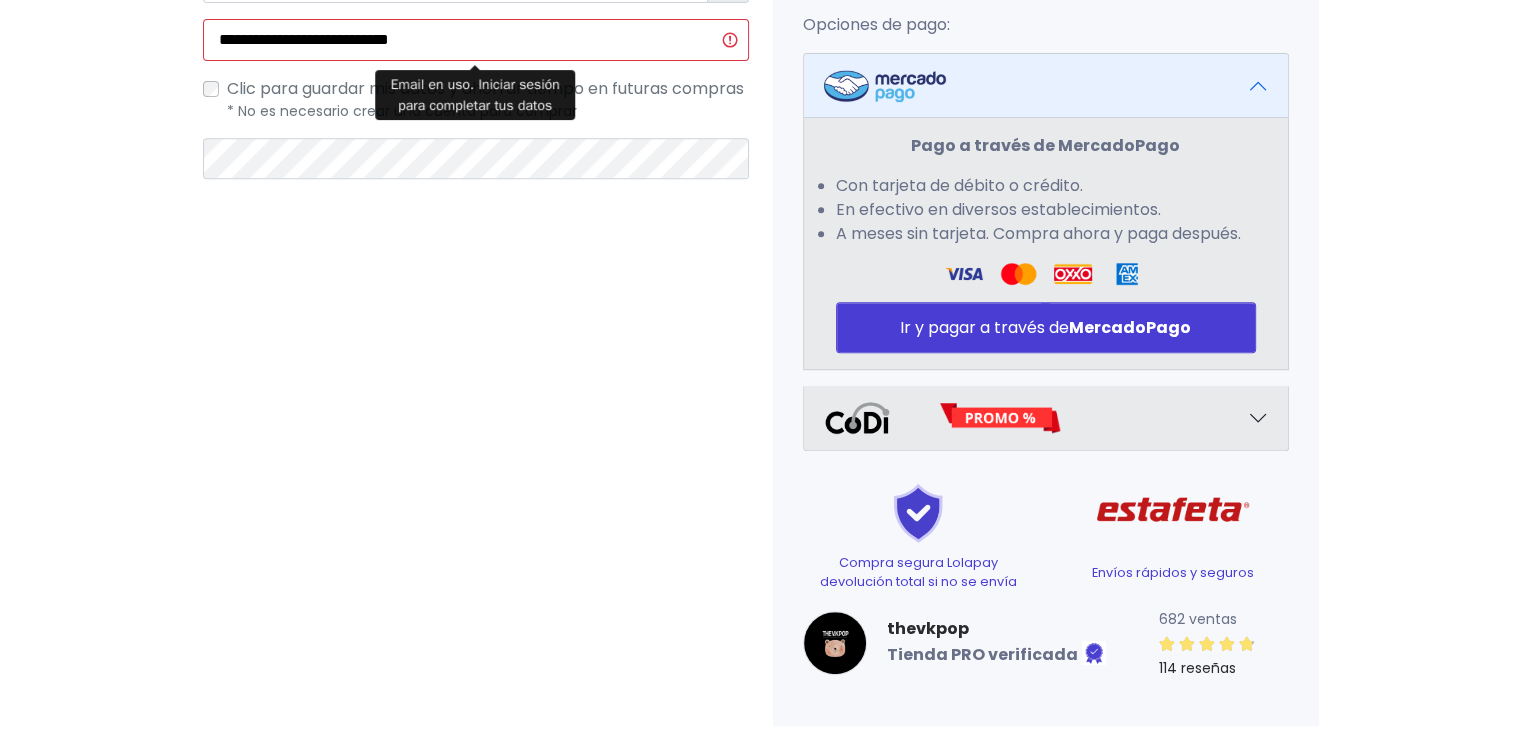scroll, scrollTop: 190, scrollLeft: 0, axis: vertical 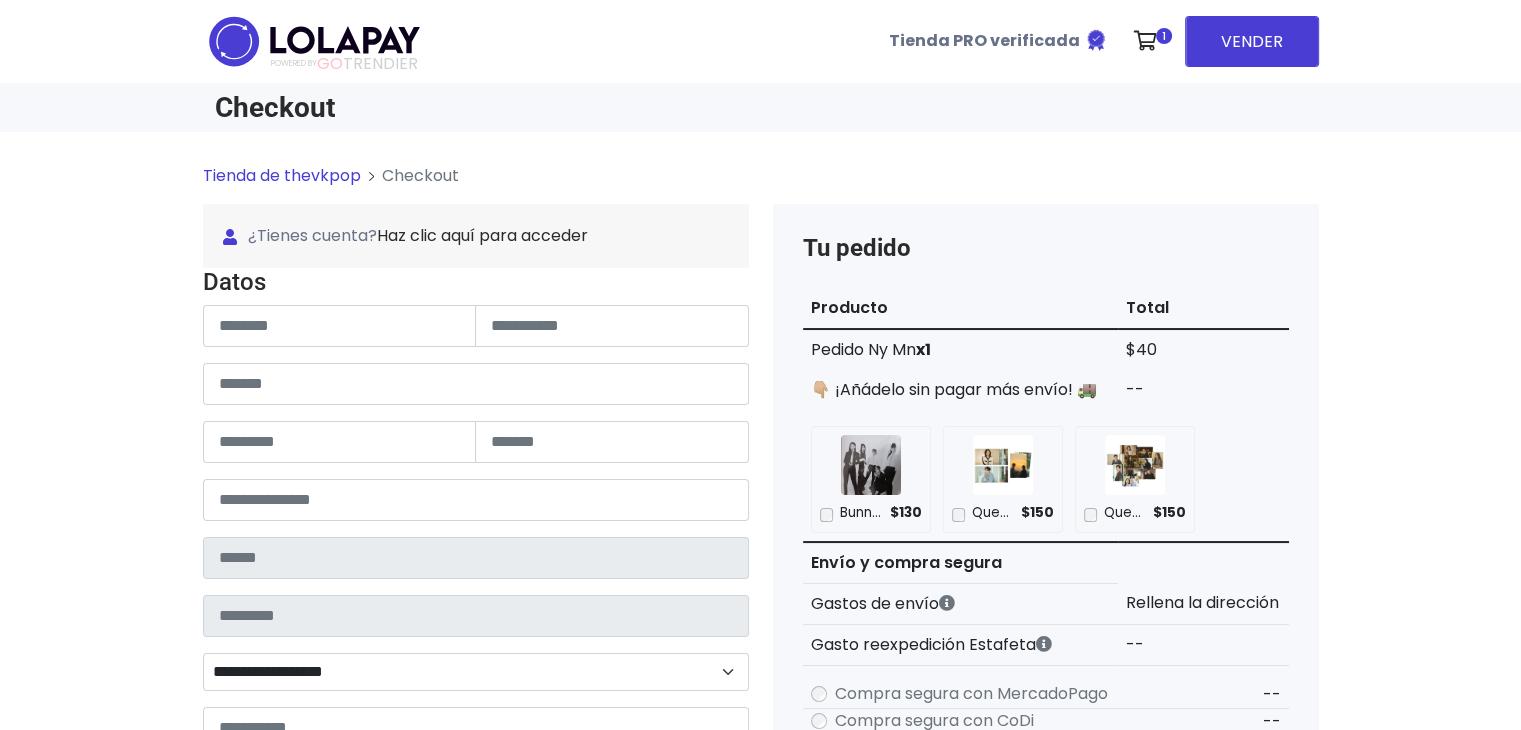 click on "Tienda de thevkpop
Checkout
¿Tienes cuenta?
Haz clic aquí para acceder
¿Olvidaste tu contraseña? Entrar Datos" at bounding box center [760, 879] 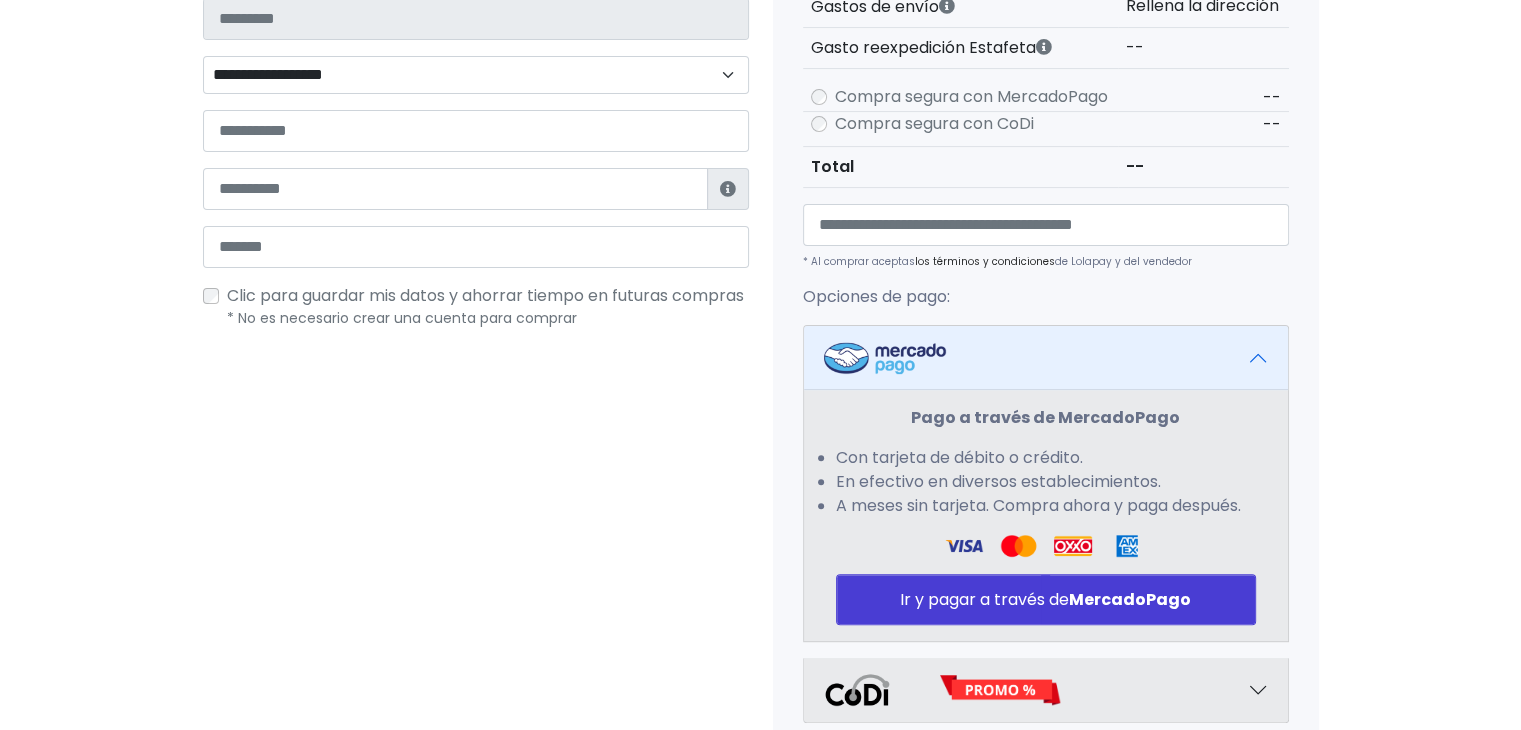 scroll, scrollTop: 600, scrollLeft: 0, axis: vertical 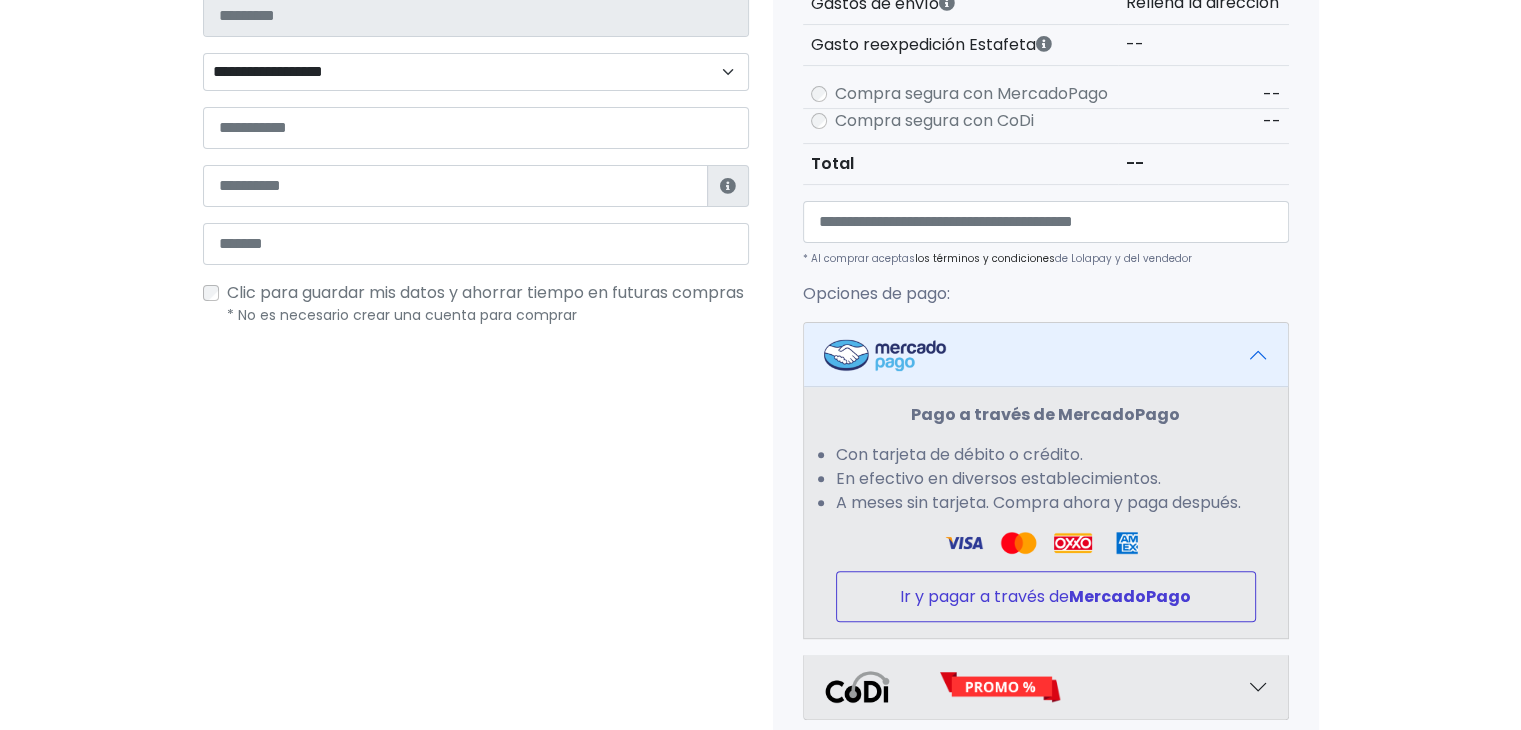 click on "Ir y pagar a través de  MercadoPago" at bounding box center (1046, 596) 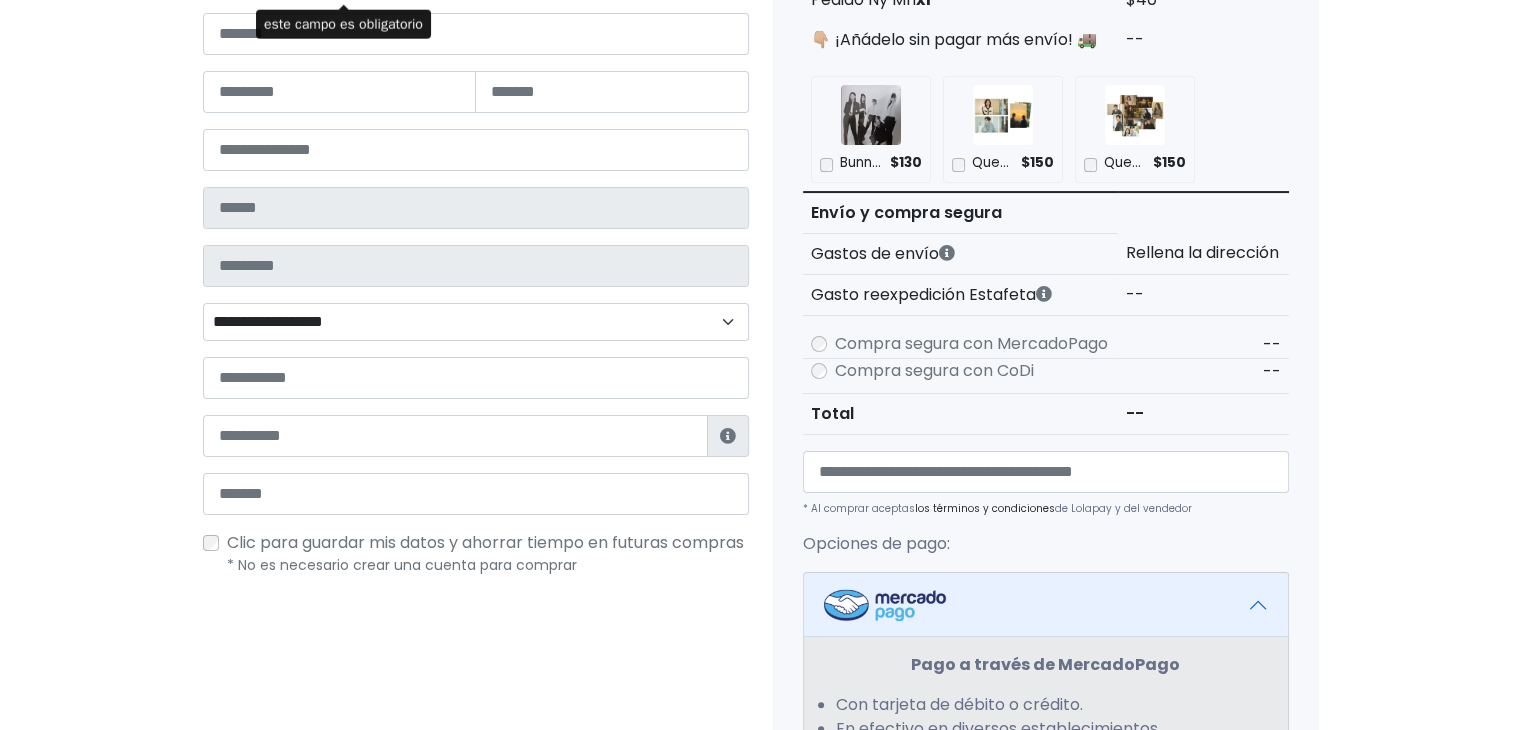 scroll, scrollTop: 305, scrollLeft: 0, axis: vertical 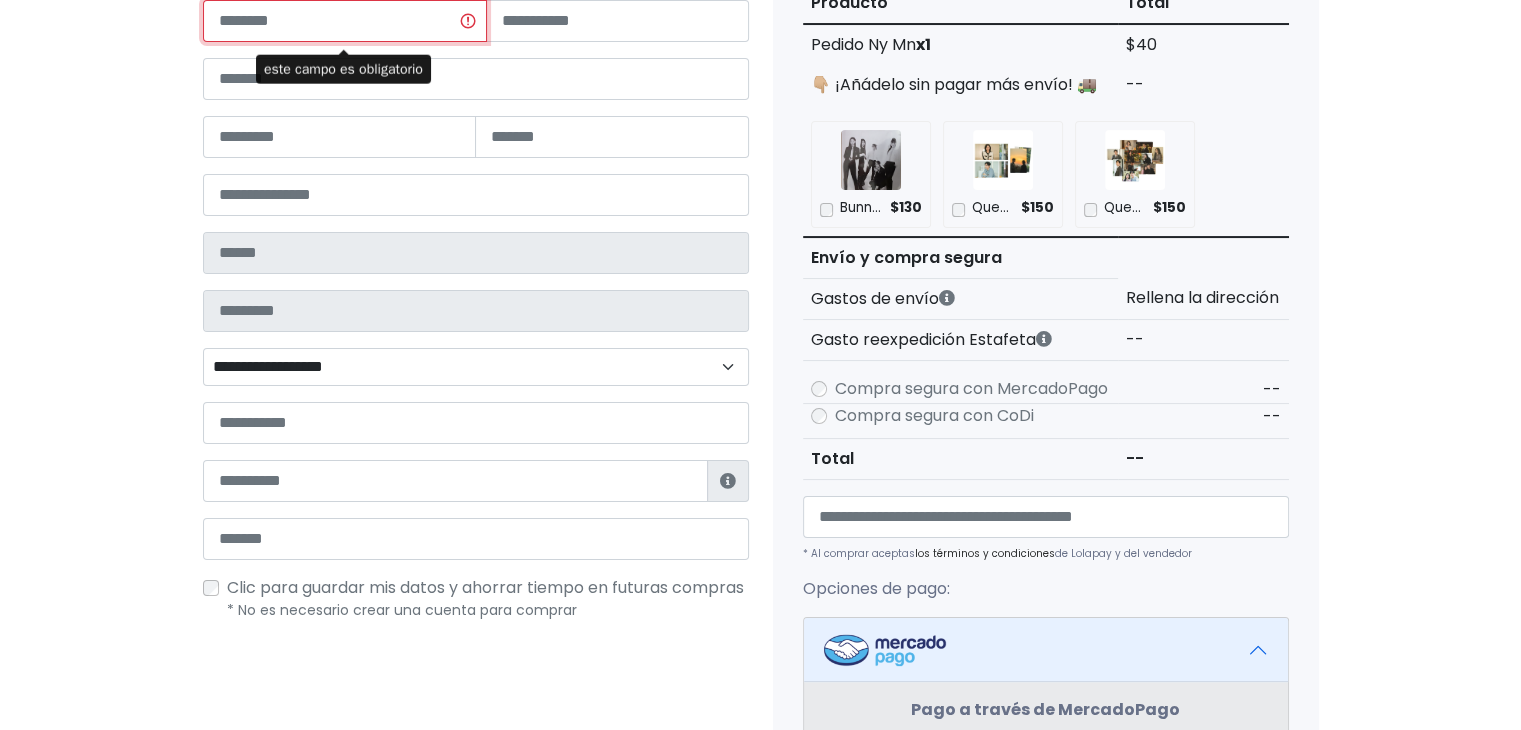 click at bounding box center (345, 21) 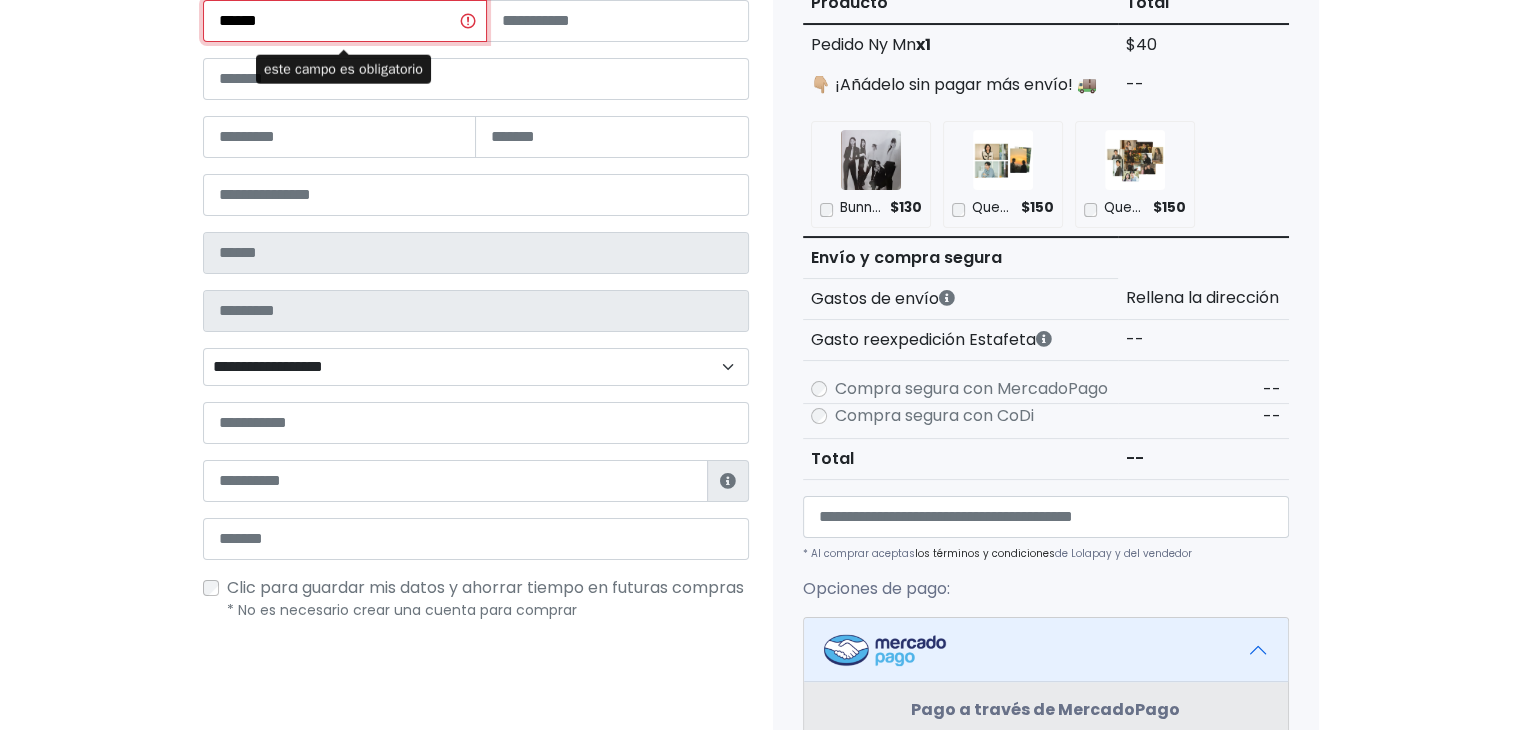 type on "*******" 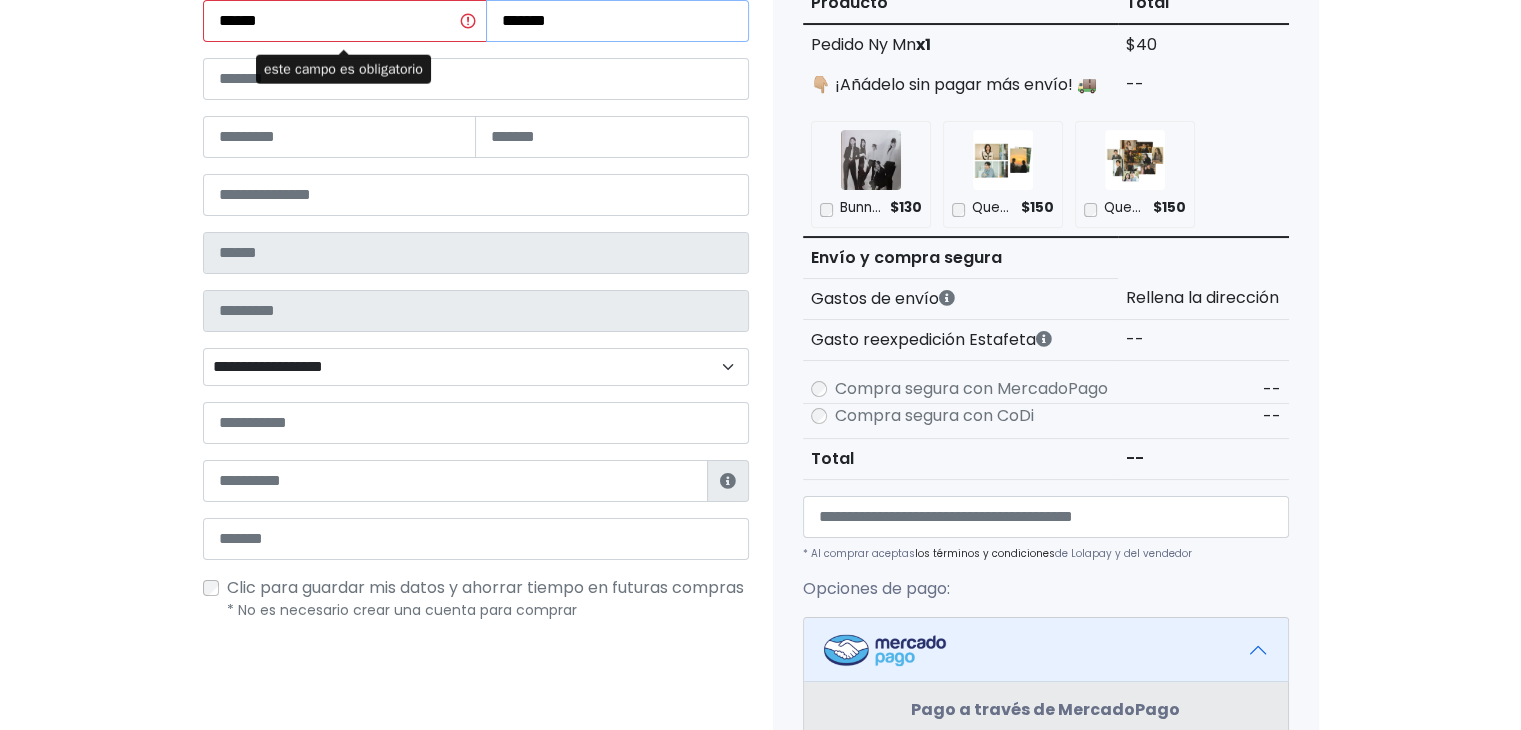 type on "**********" 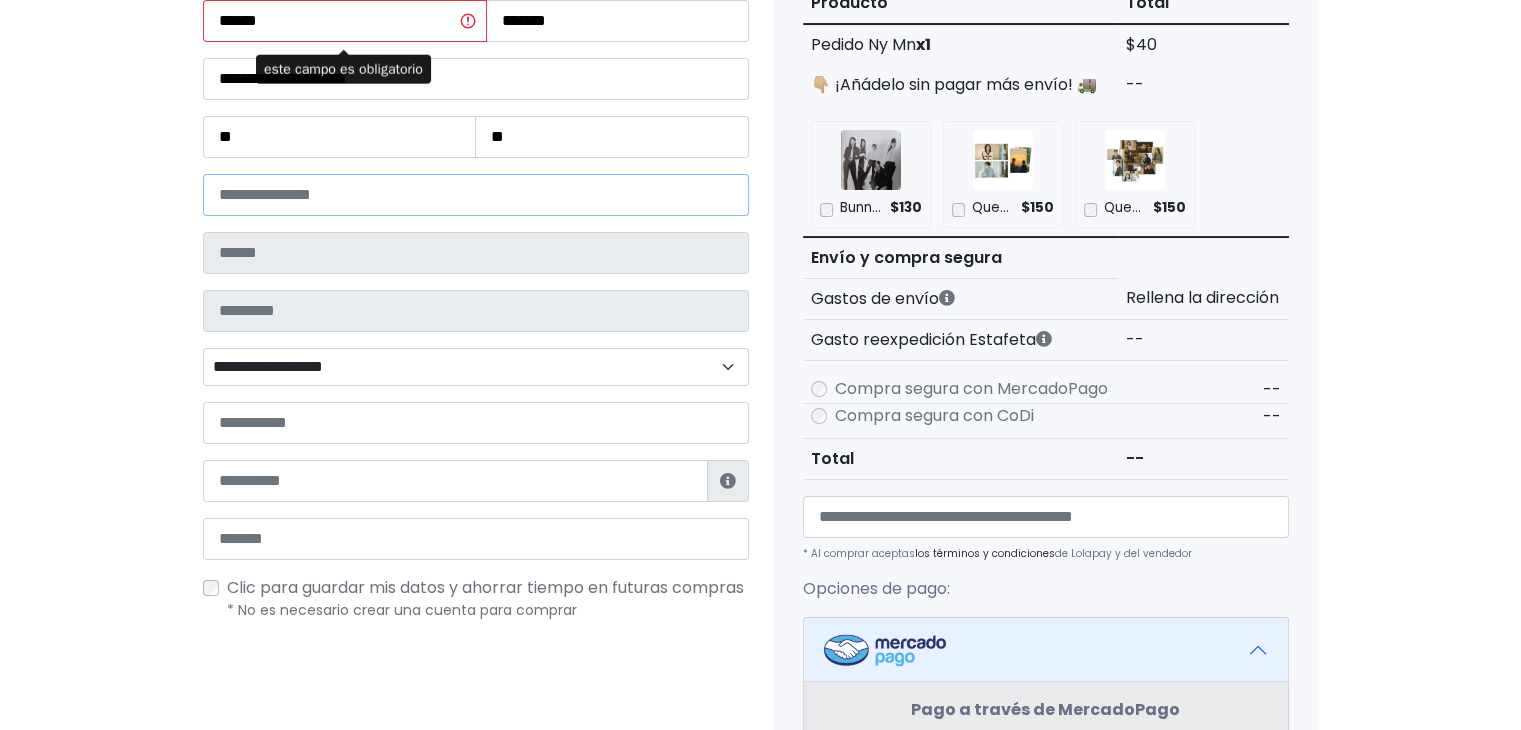 type on "*****" 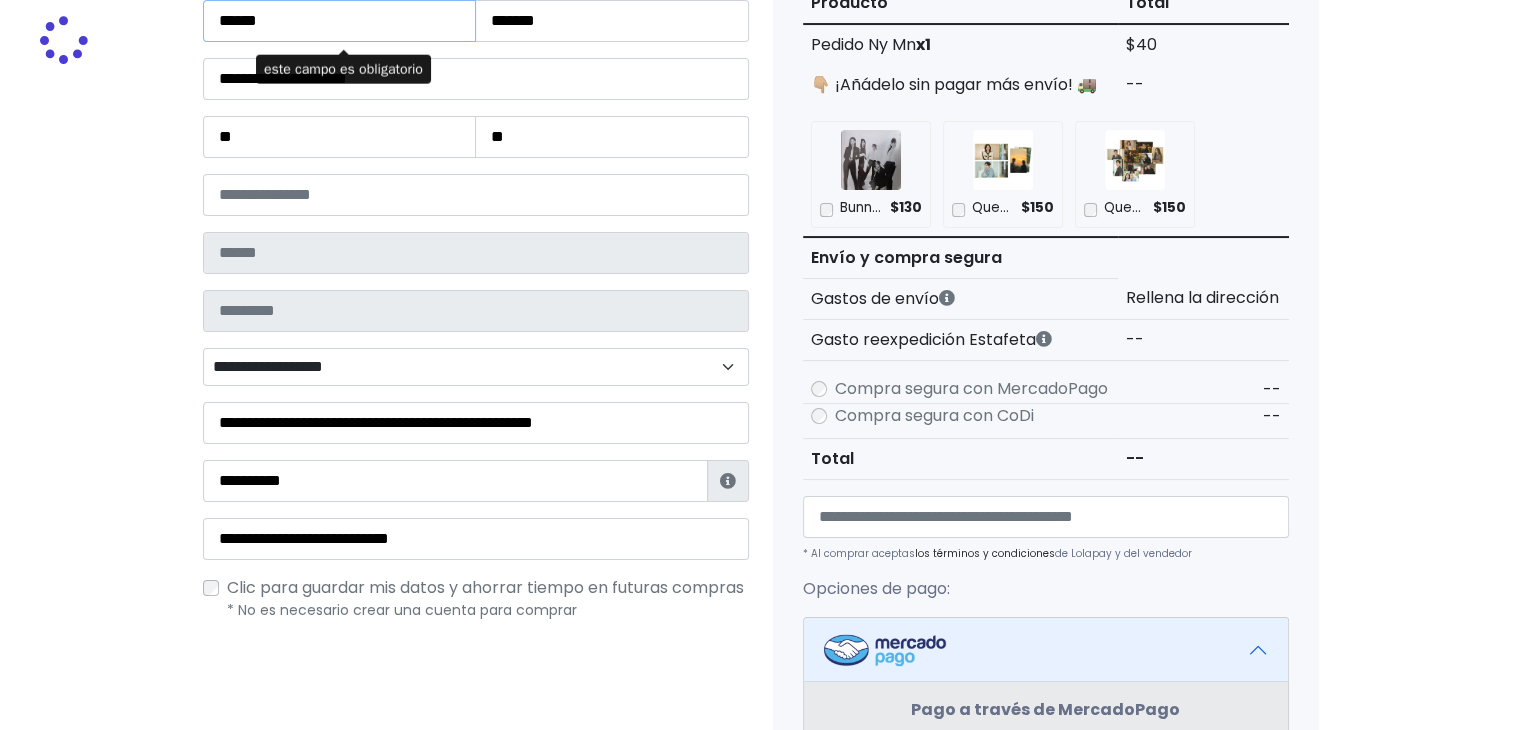 type on "**********" 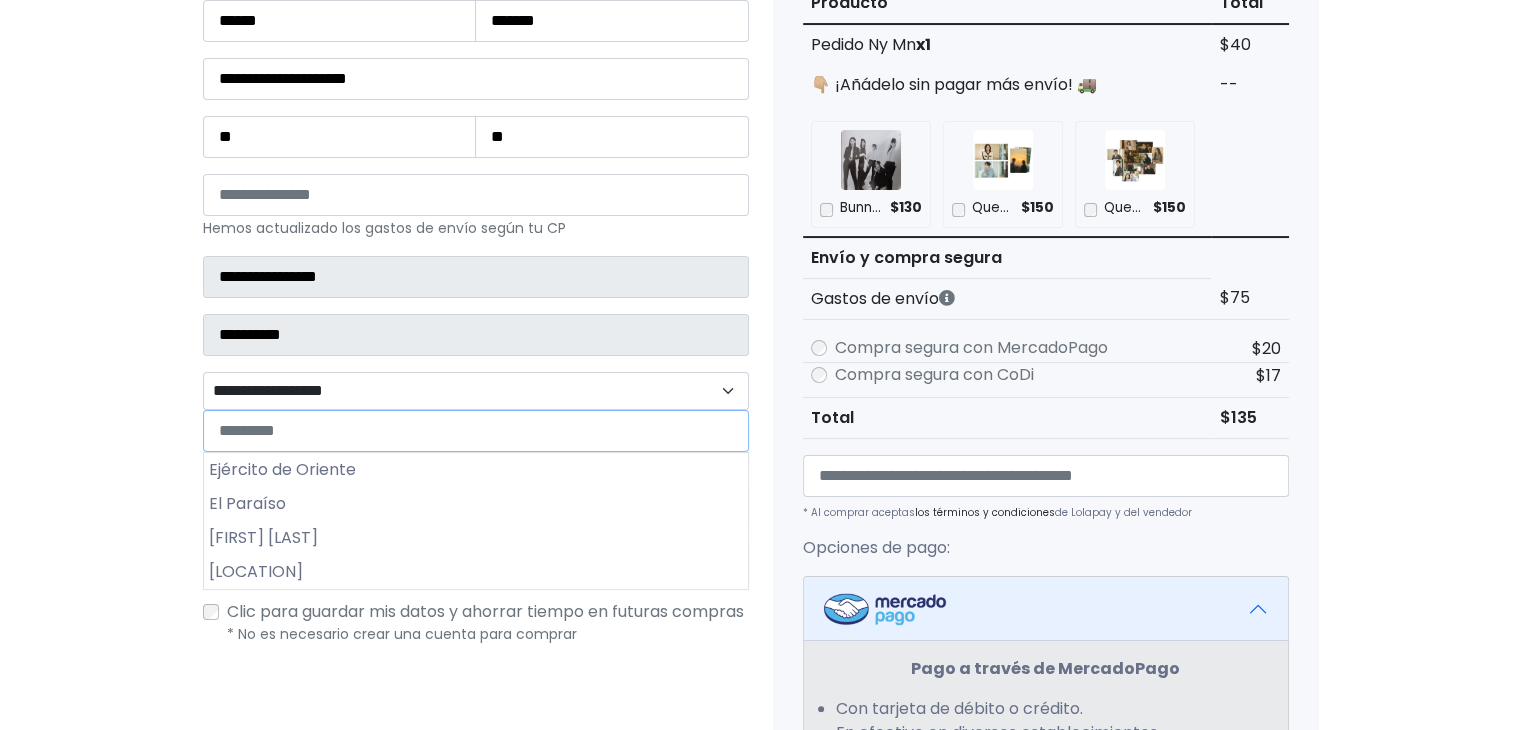 click on "**********" at bounding box center (476, 391) 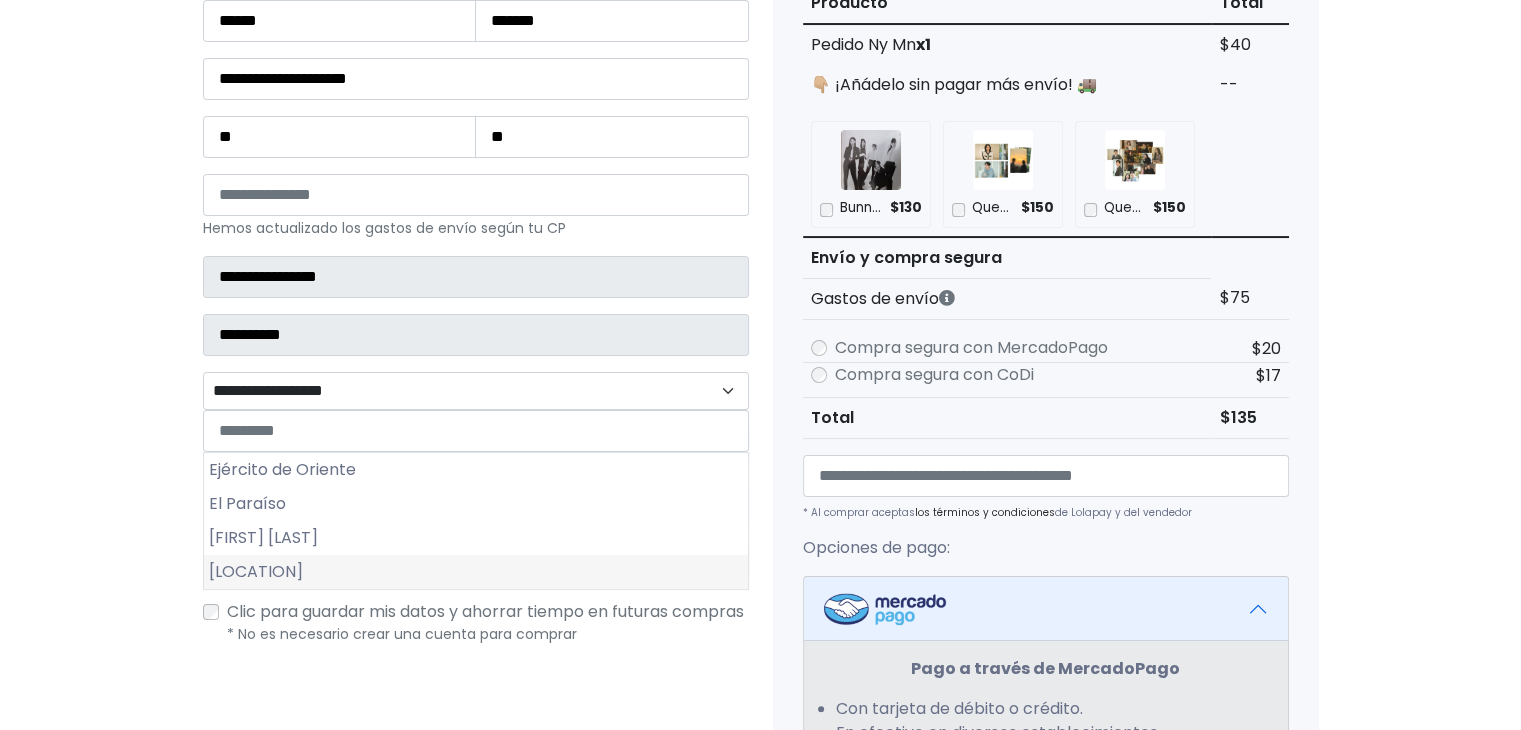 click on "Álvaro Obregón" at bounding box center [476, 572] 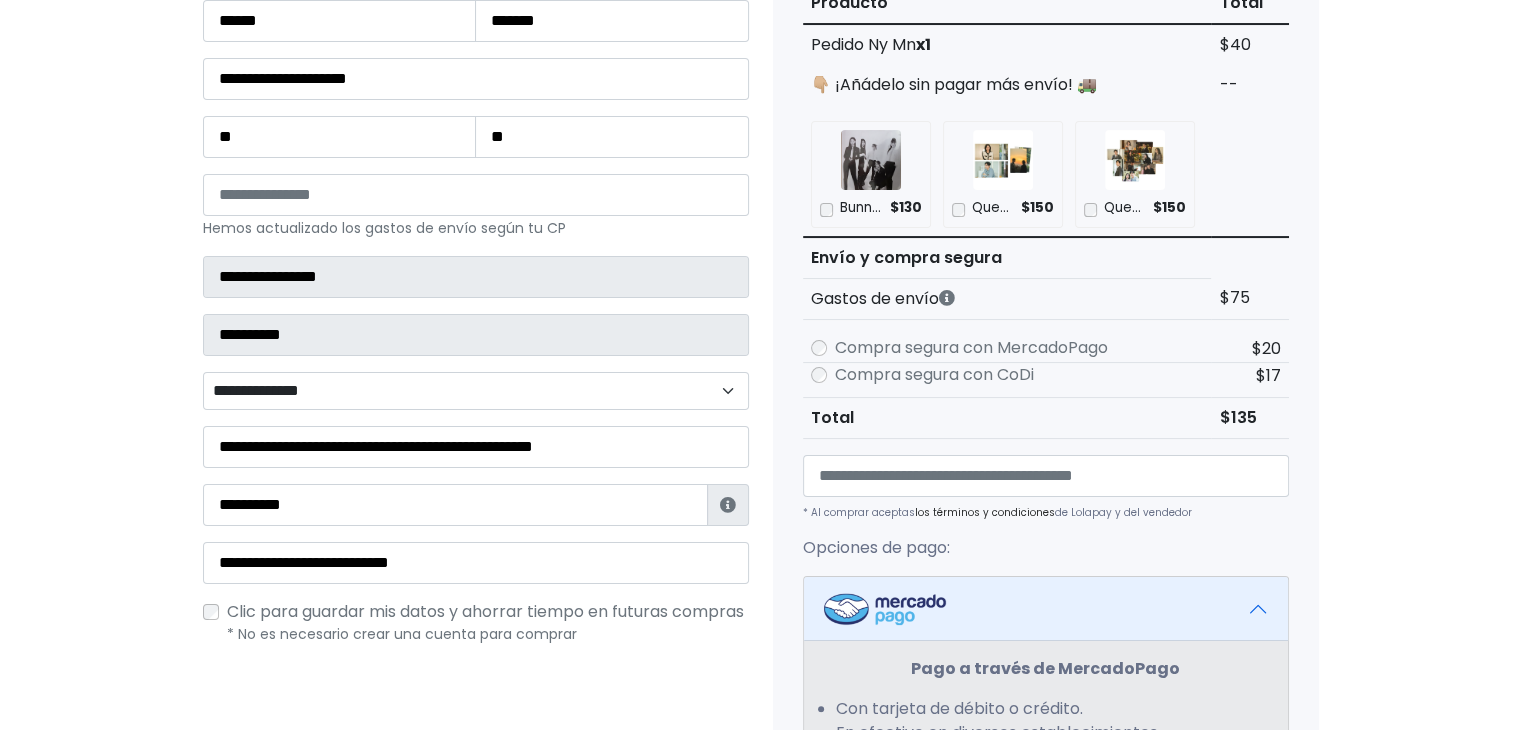 click on "Tu pedido
Producto
Total
Pedido Ny Mn  x1
$40
$130 $150 $150" at bounding box center (1046, 573) 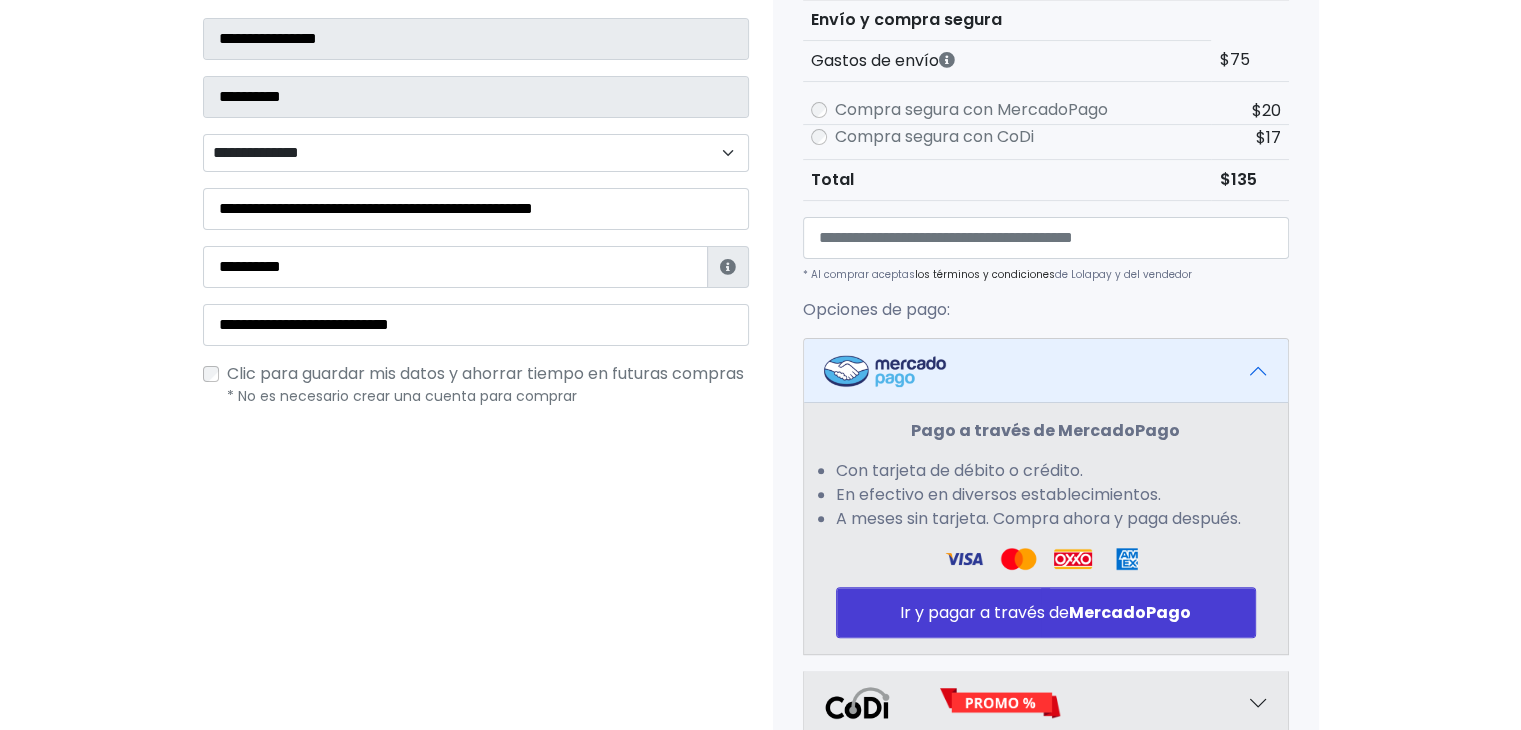 scroll, scrollTop: 745, scrollLeft: 0, axis: vertical 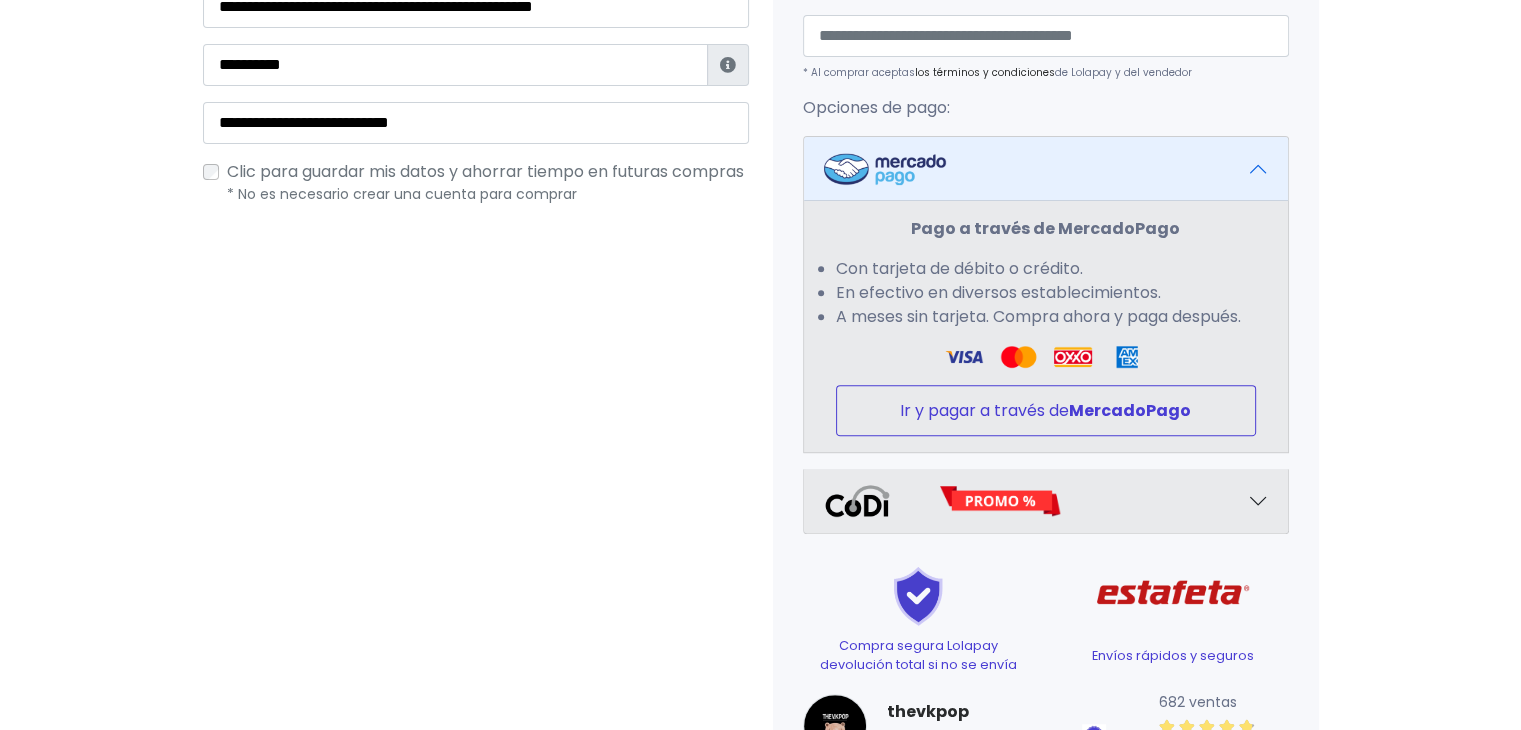 click on "Ir y pagar a través de  MercadoPago" at bounding box center [1046, 410] 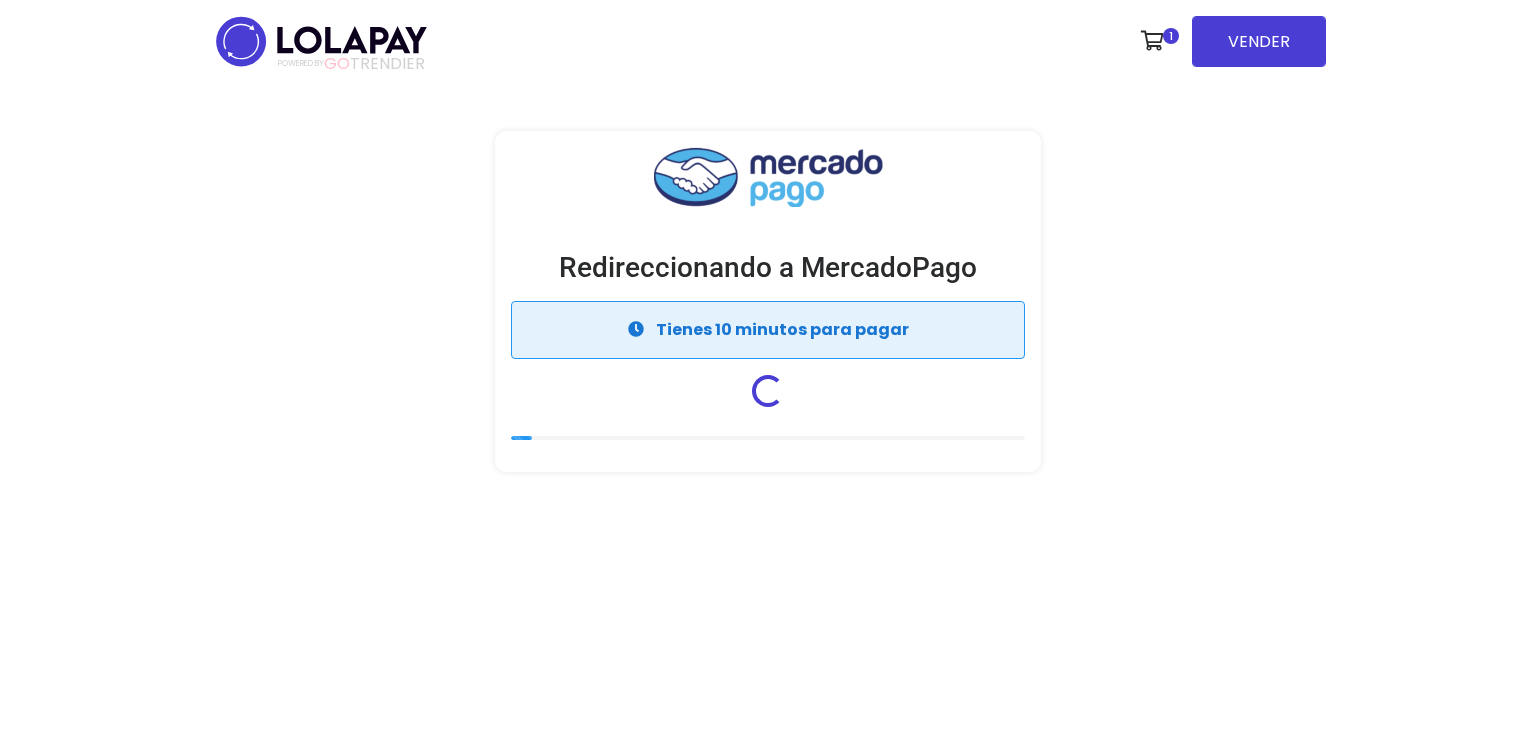 scroll, scrollTop: 0, scrollLeft: 0, axis: both 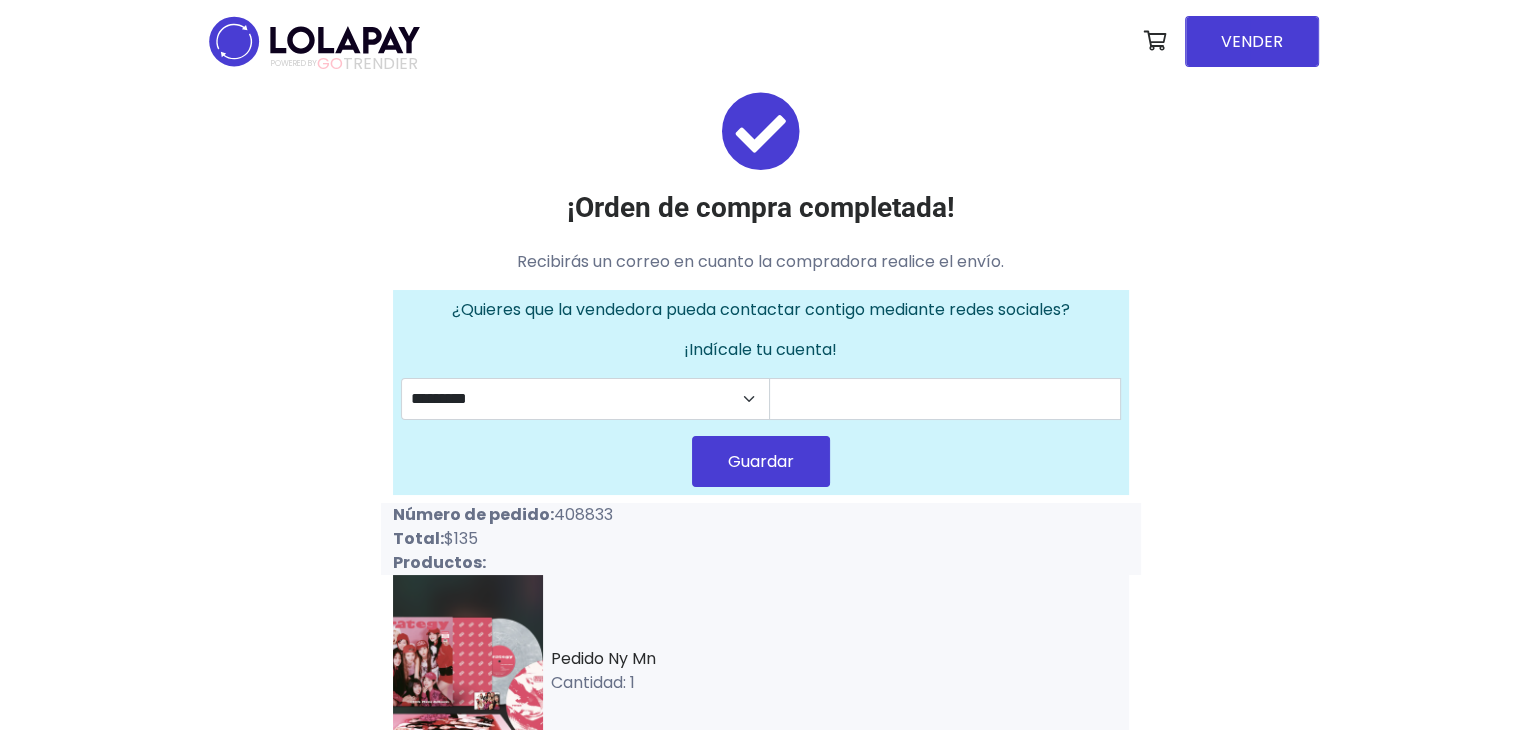 click on "¡Orden de compra completada!
Recibirás un correo en cuanto la compradora realice el envío.
¿Quieres que la vendedora pueda contactar contigo mediante redes sociales?
¡Indícale tu cuenta!
[USERNAME]
[USERNAME]
Guardar
Número de pedido:  [ORDER_ID]
Total:  $135
Productos:
Pedido Ny Mn
Cantidad: 1
¿Has visto qué fácil ha sido? ¡Empezar a vender!" at bounding box center (761, 544) 